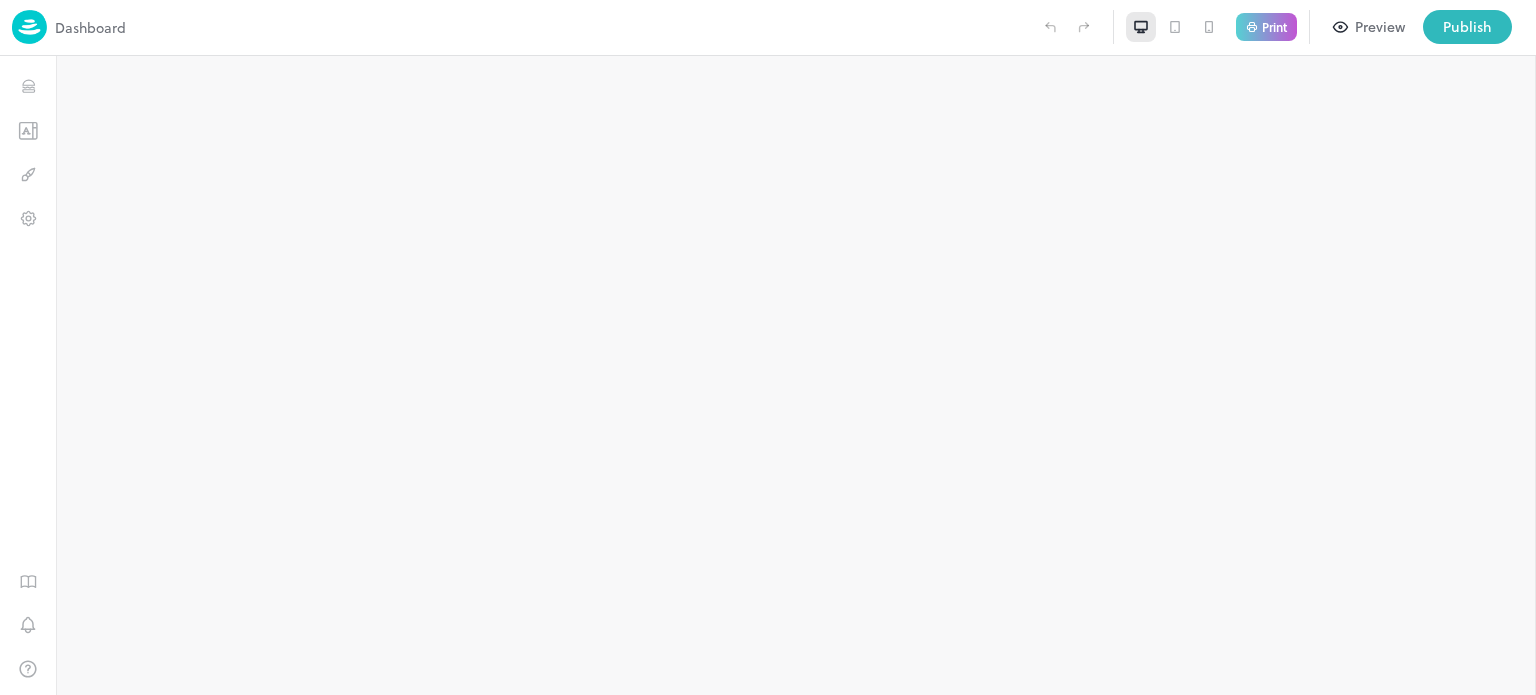 scroll, scrollTop: 0, scrollLeft: 0, axis: both 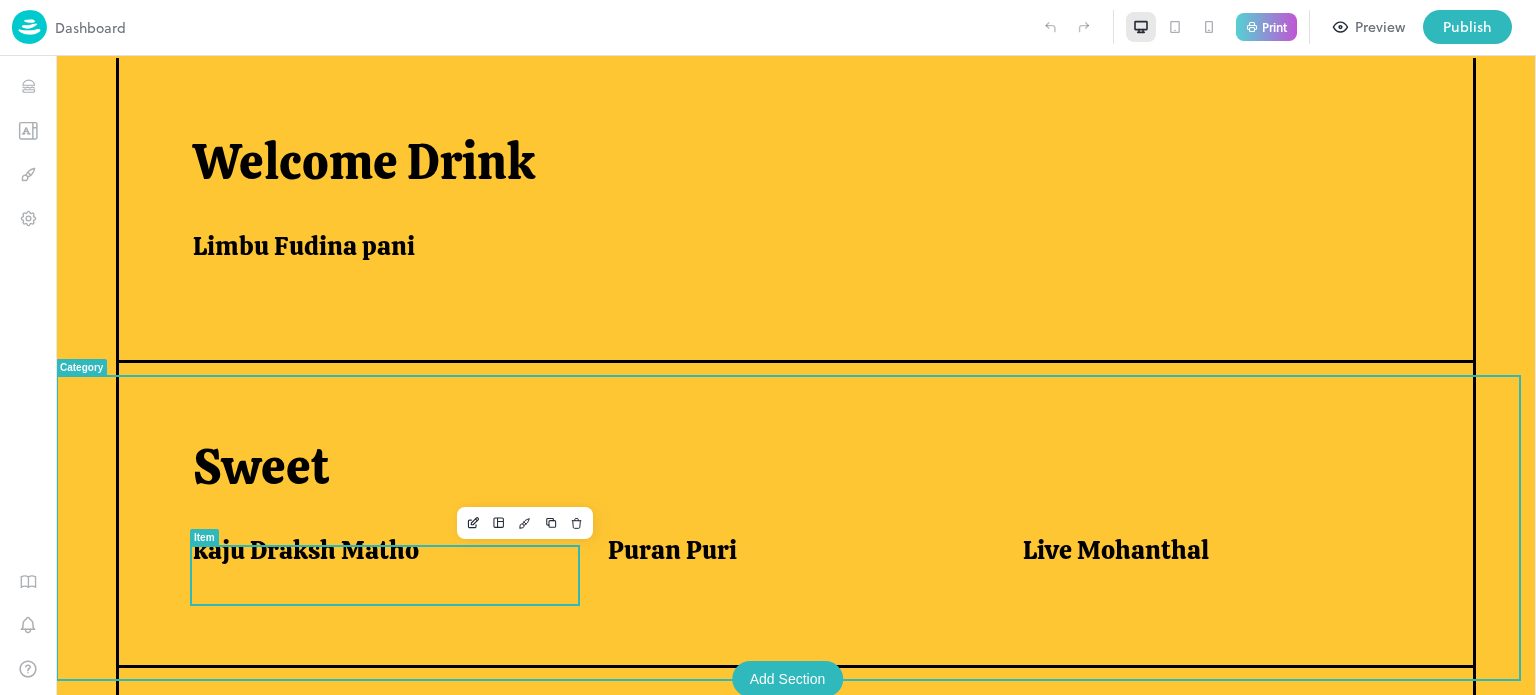 click on "kaju Draksh Matho" at bounding box center [306, 550] 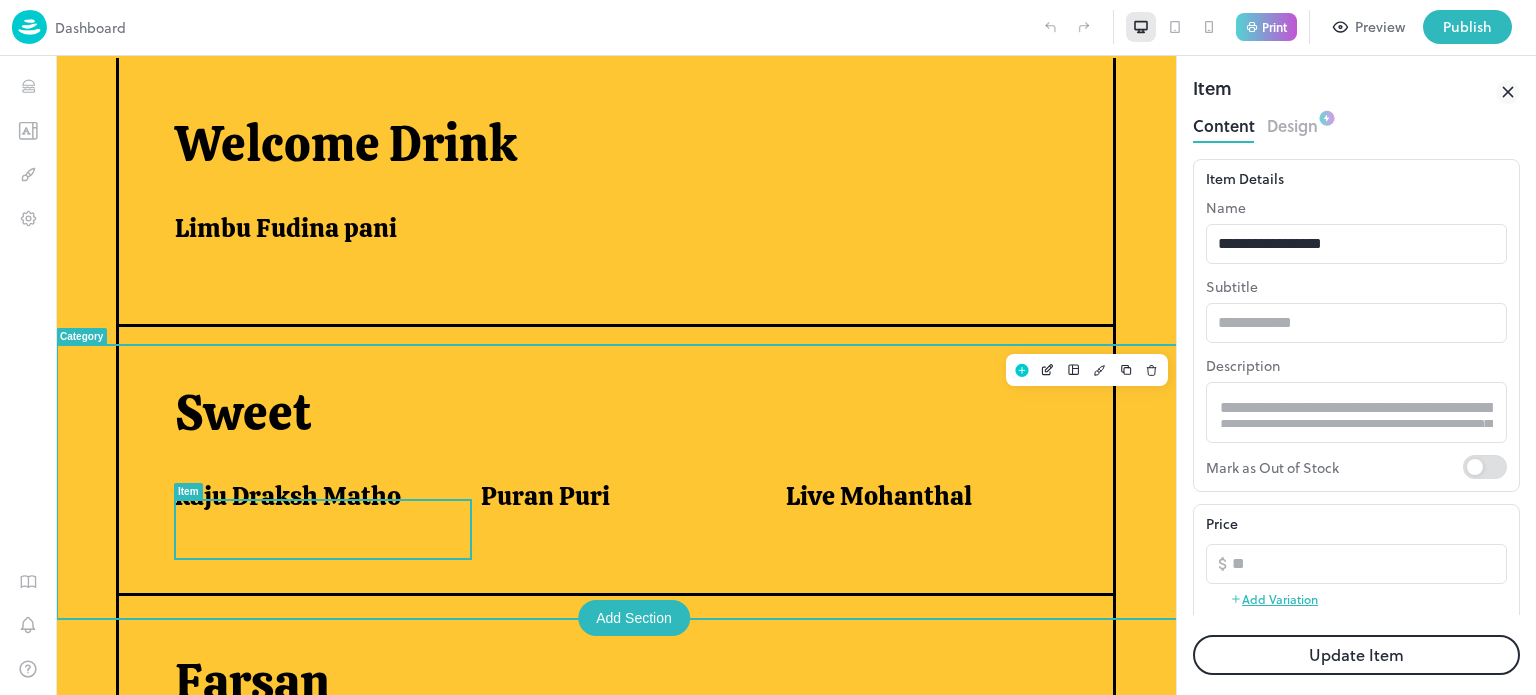 scroll, scrollTop: 0, scrollLeft: 0, axis: both 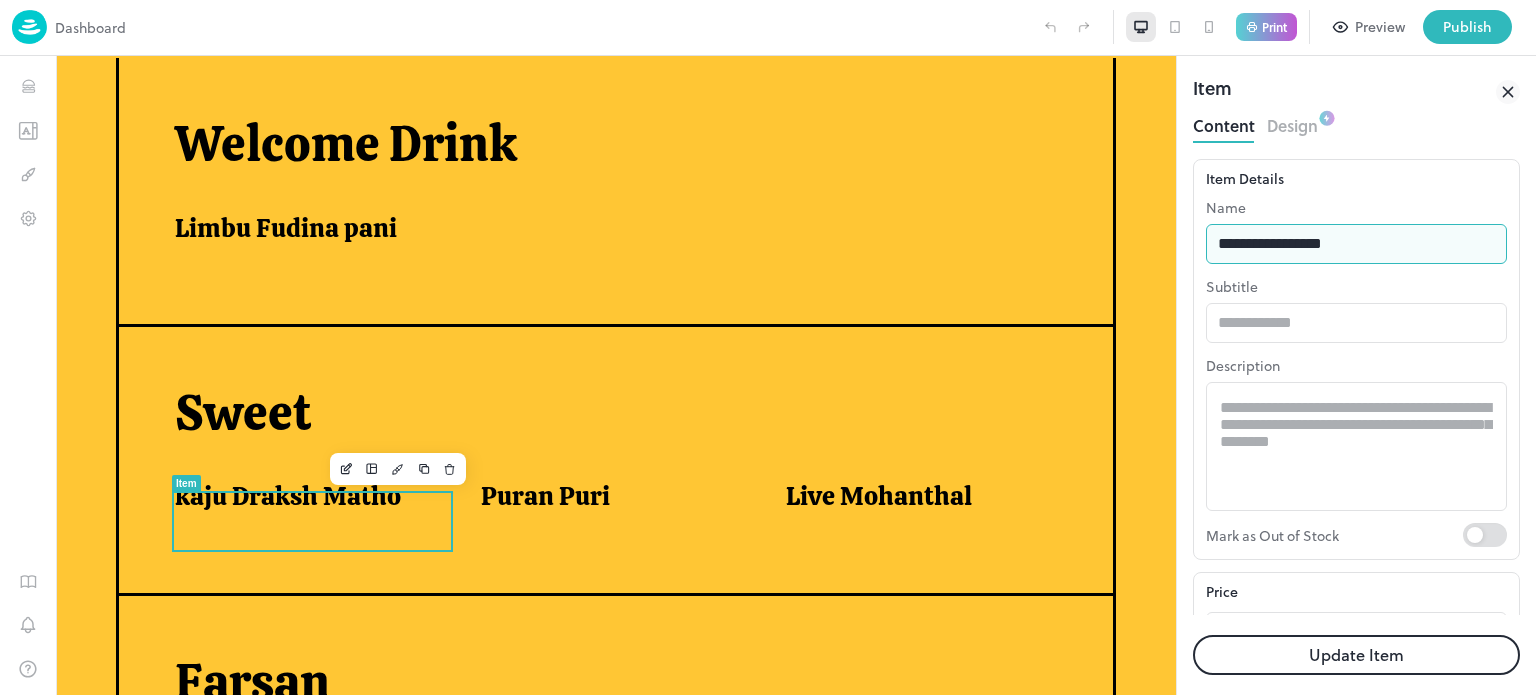 click on "**********" at bounding box center [1356, 244] 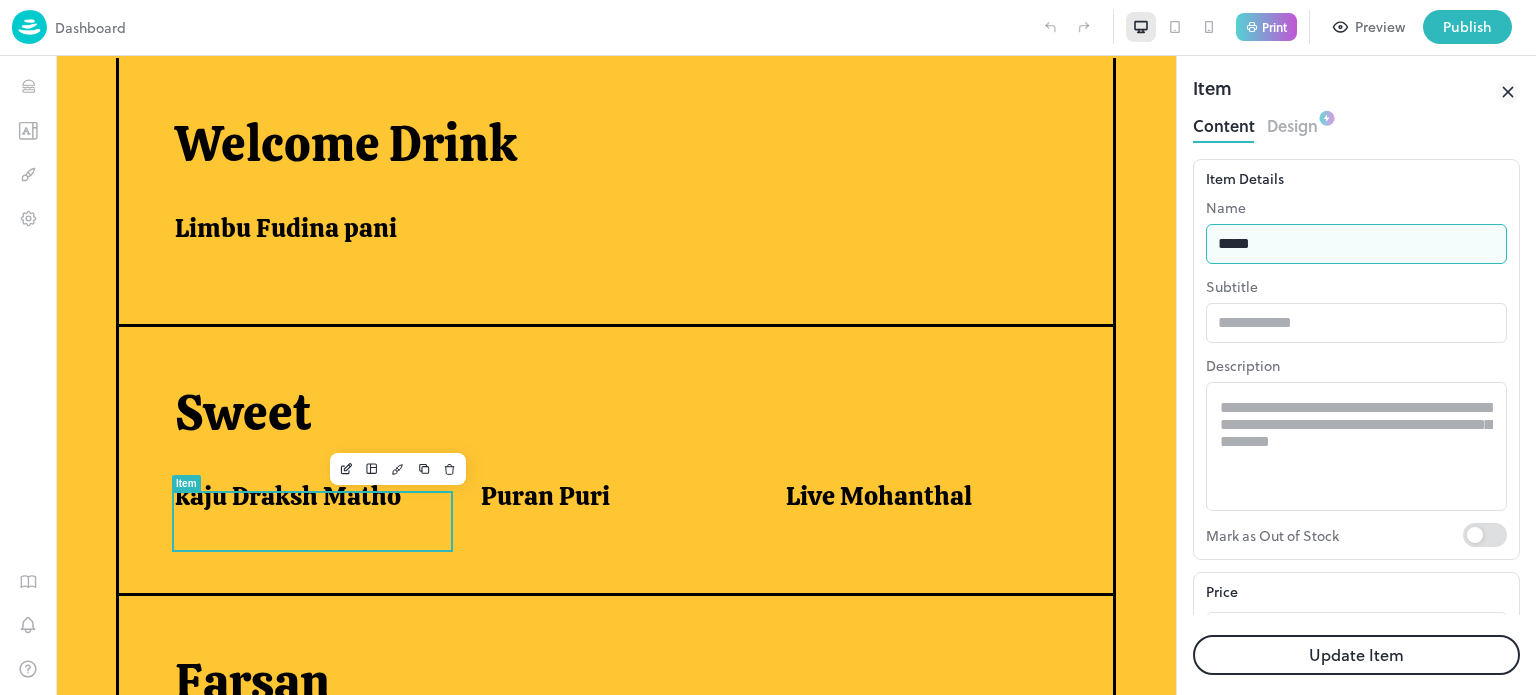 type on "**********" 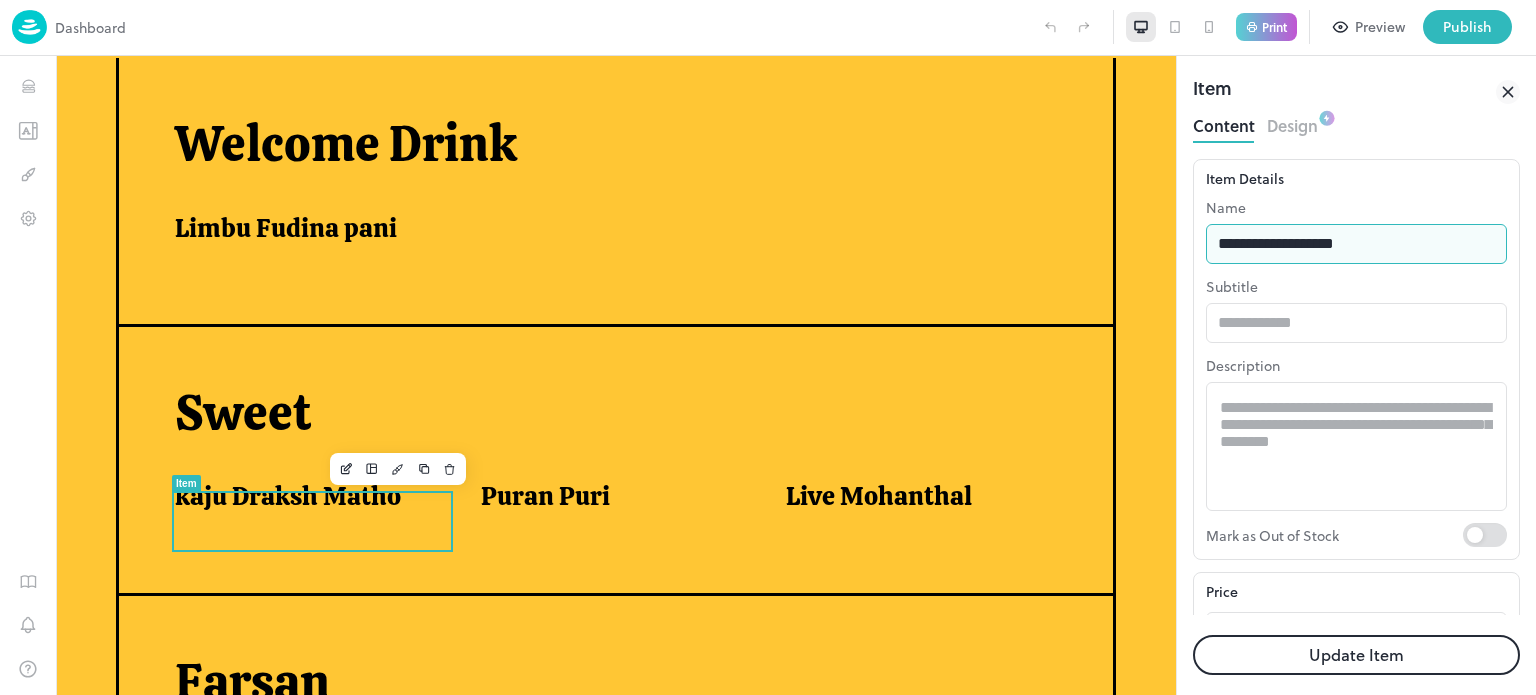 click on "Update Item" at bounding box center (1356, 655) 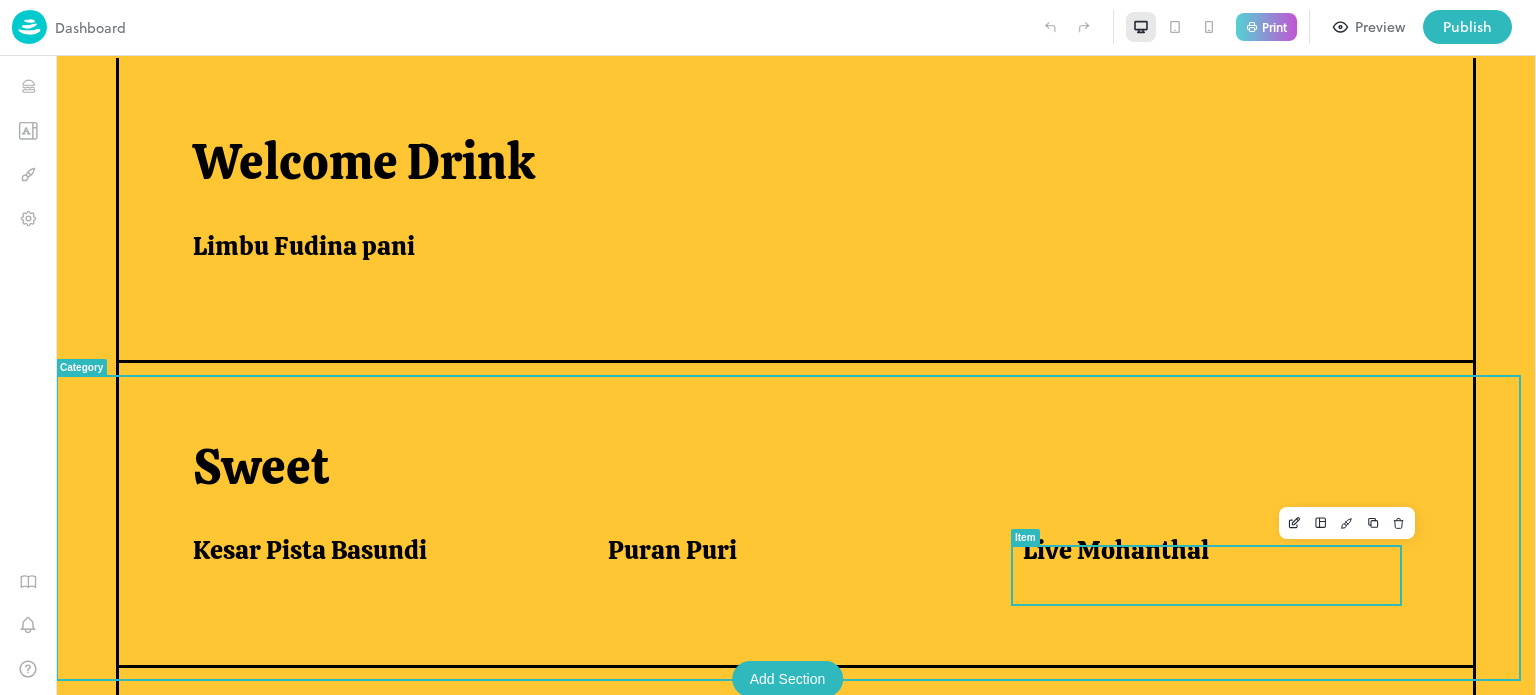 click on "Live Mohanthal" at bounding box center (1116, 550) 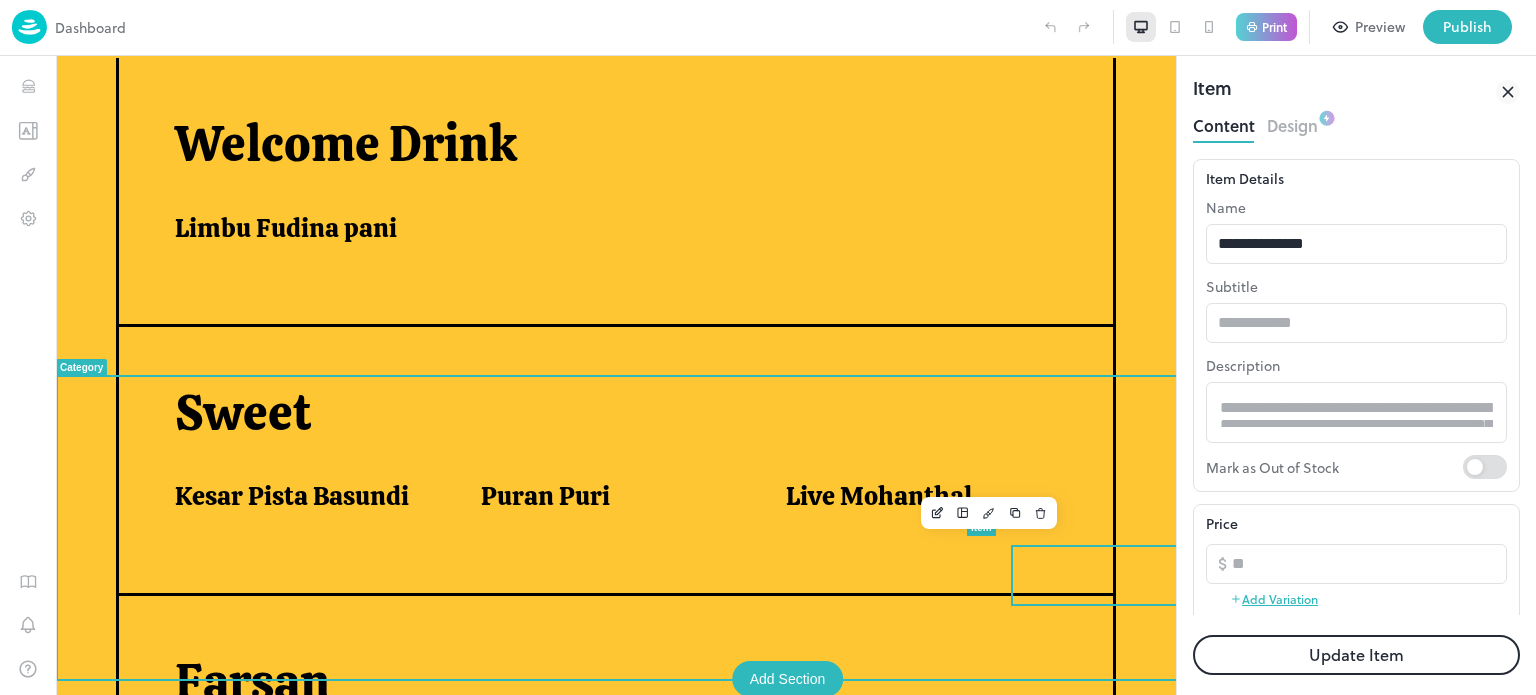 scroll, scrollTop: 0, scrollLeft: 0, axis: both 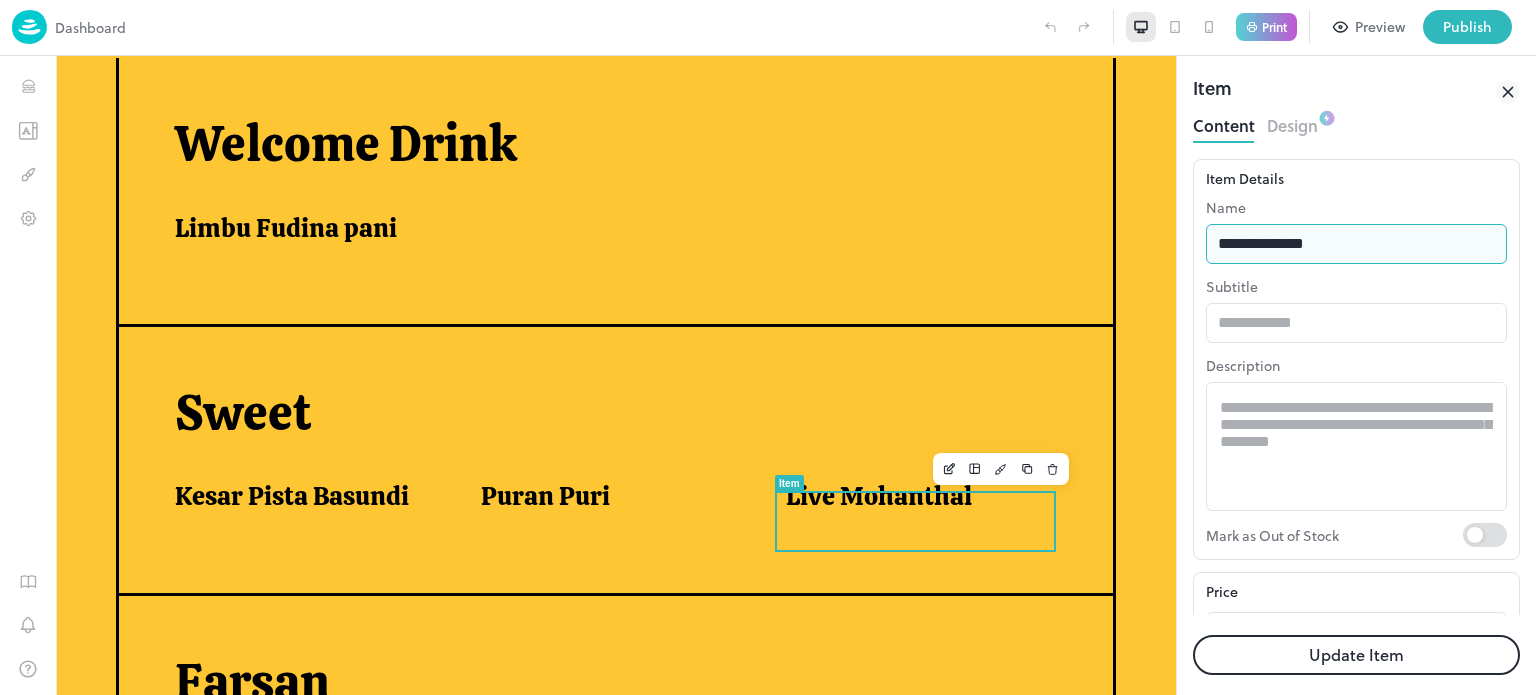 click on "**********" at bounding box center (1356, 244) 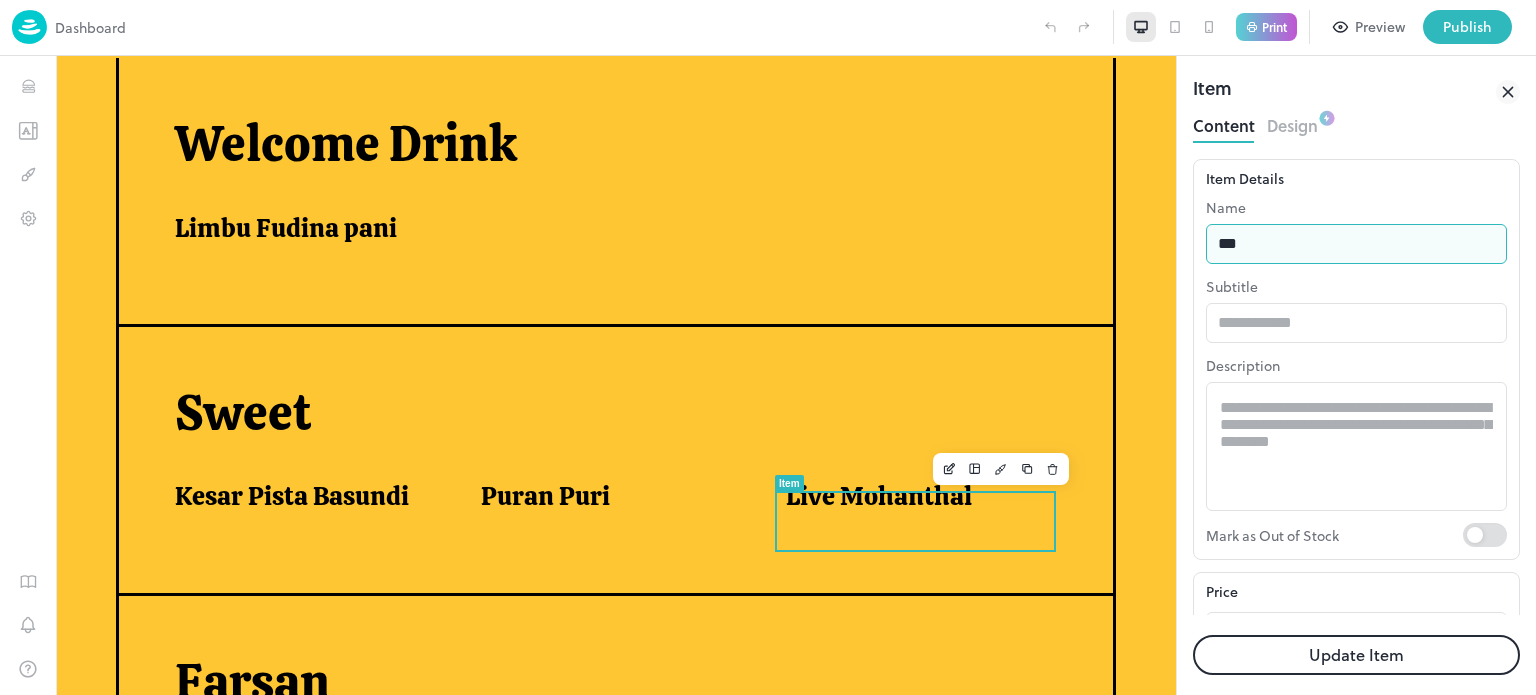 type on "**********" 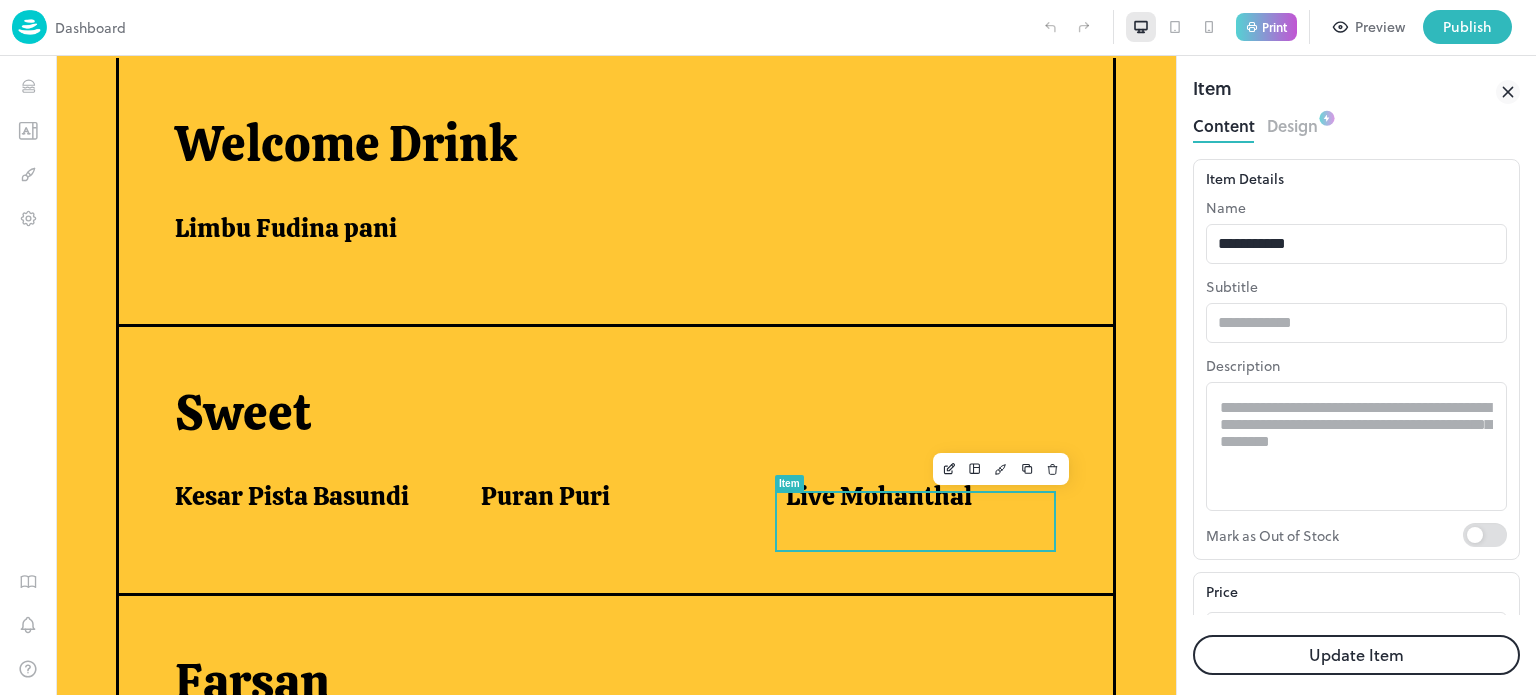 click on "Update Item" at bounding box center [1356, 655] 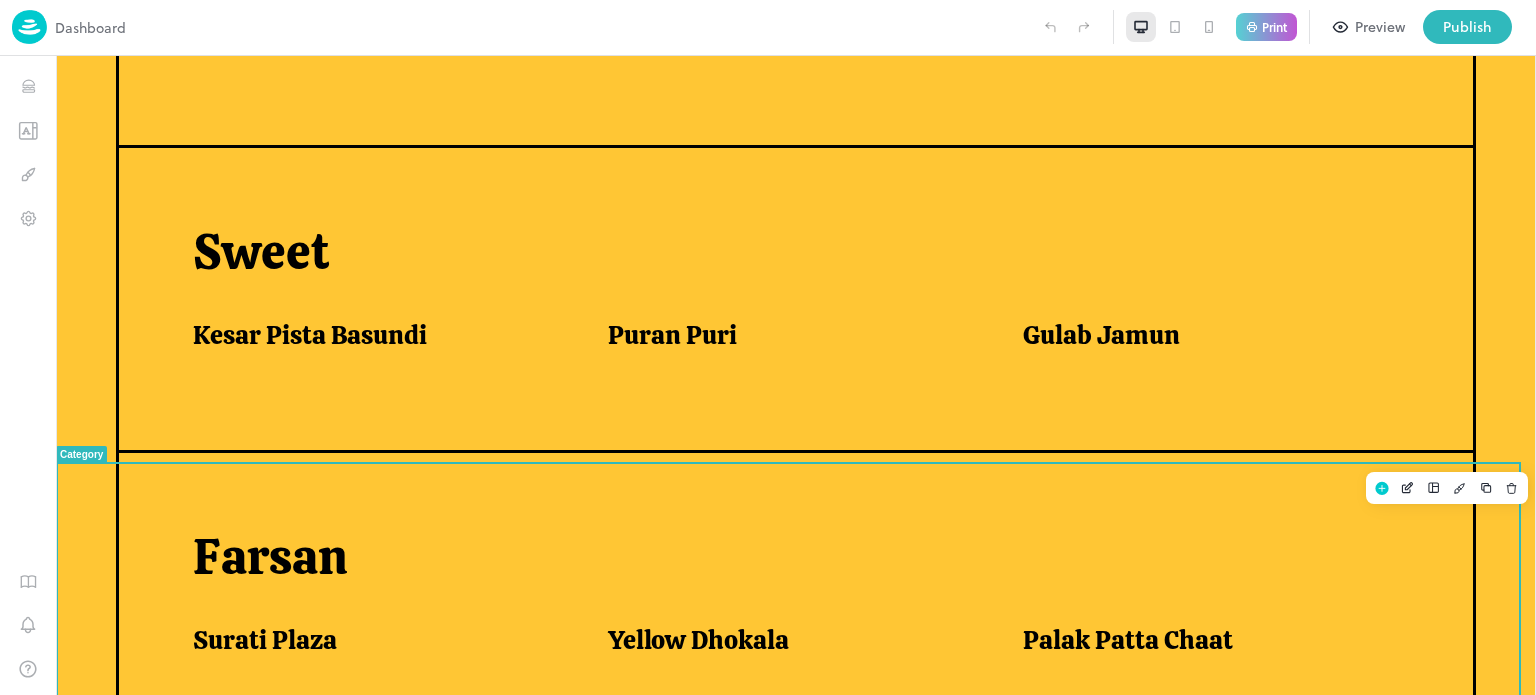 scroll, scrollTop: 760, scrollLeft: 0, axis: vertical 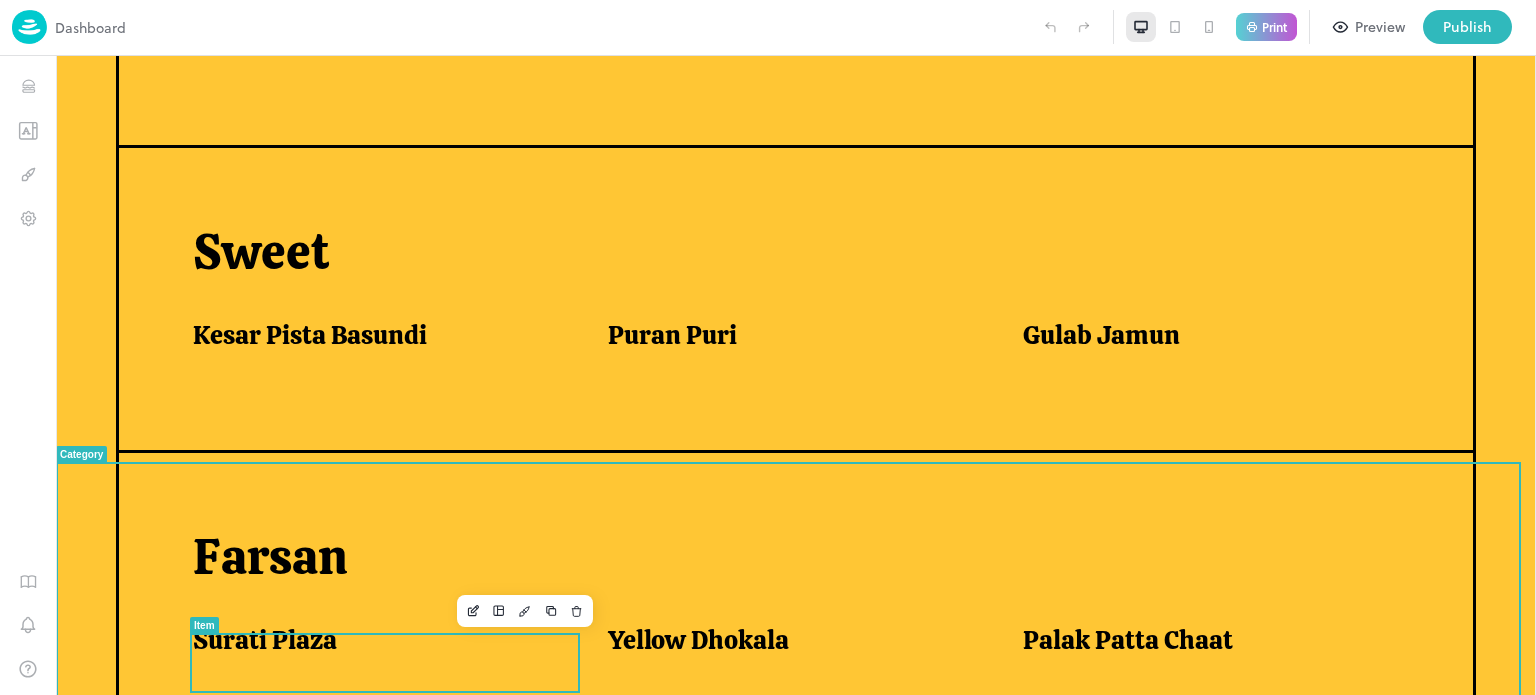 click on "Surati Plaza" at bounding box center [265, 640] 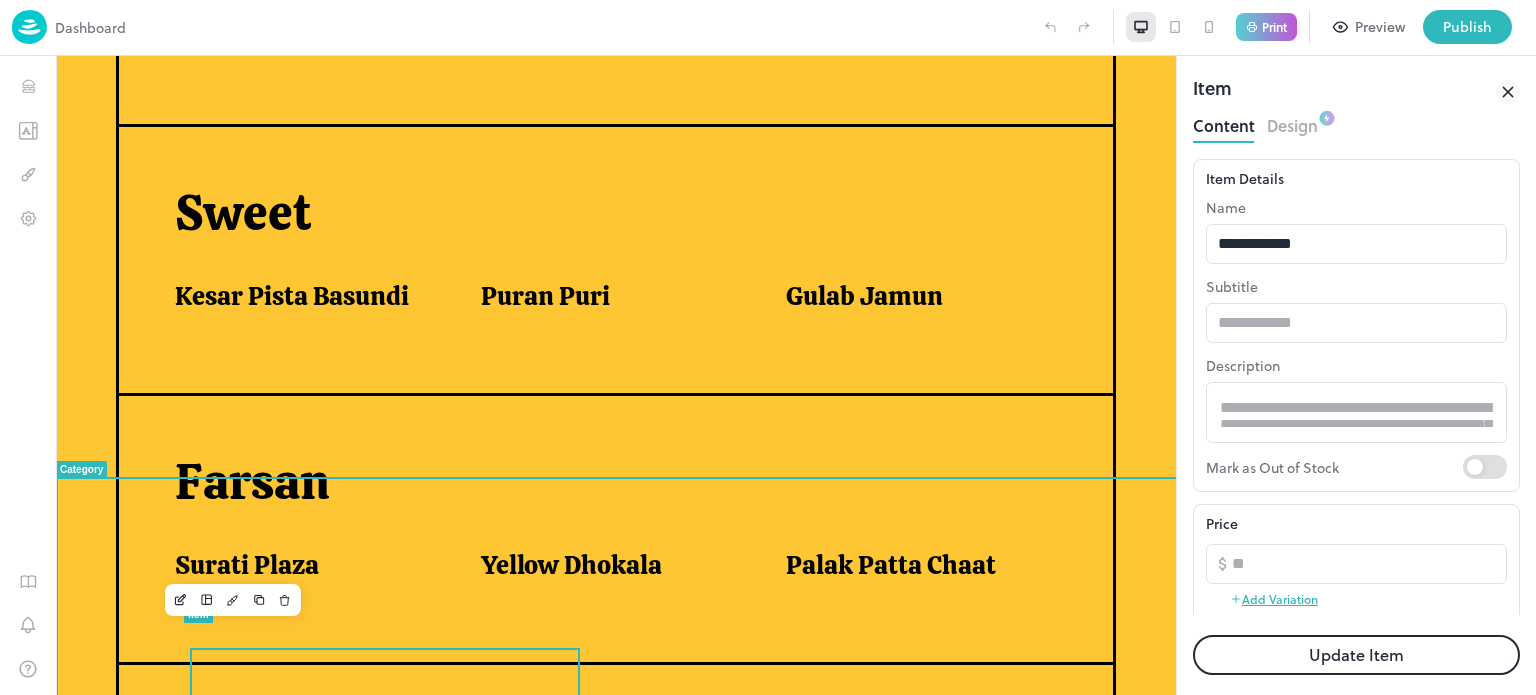scroll, scrollTop: 0, scrollLeft: 0, axis: both 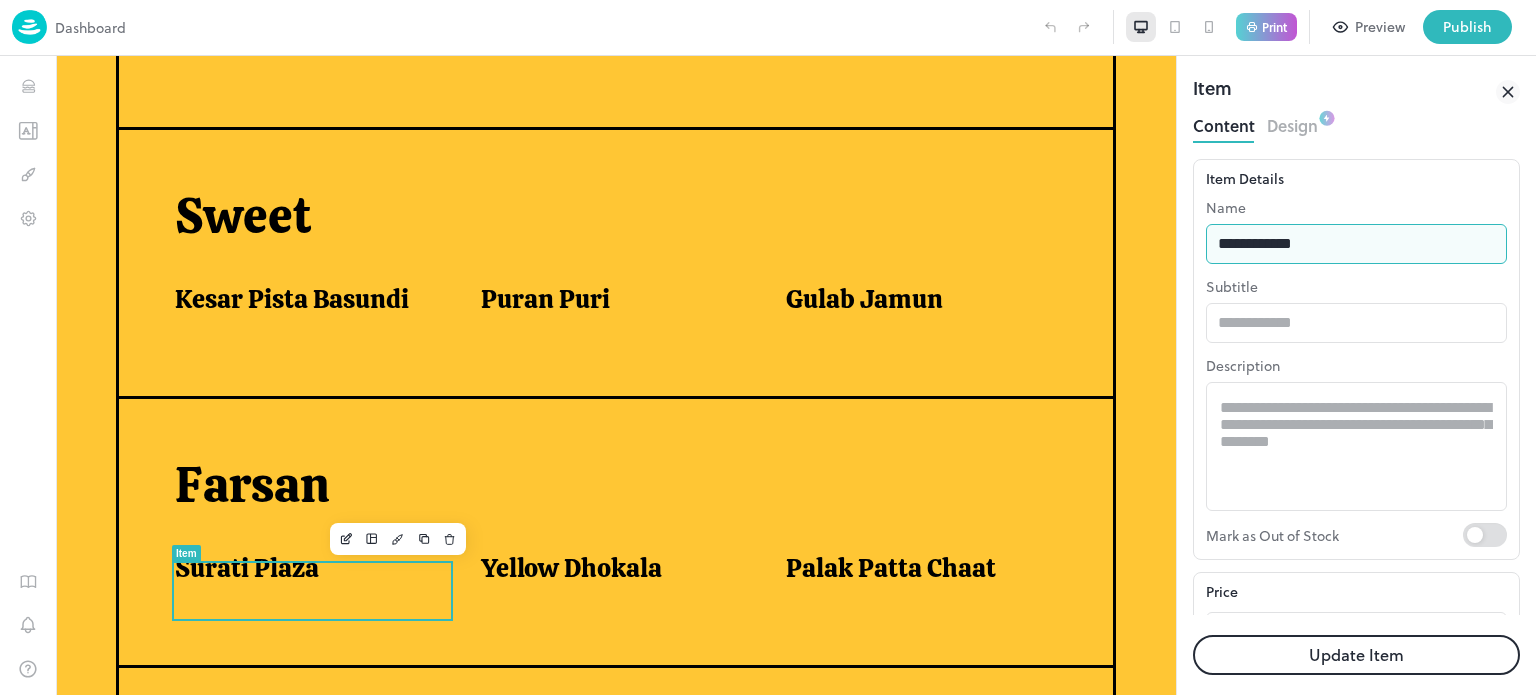 click on "**********" at bounding box center [1356, 244] 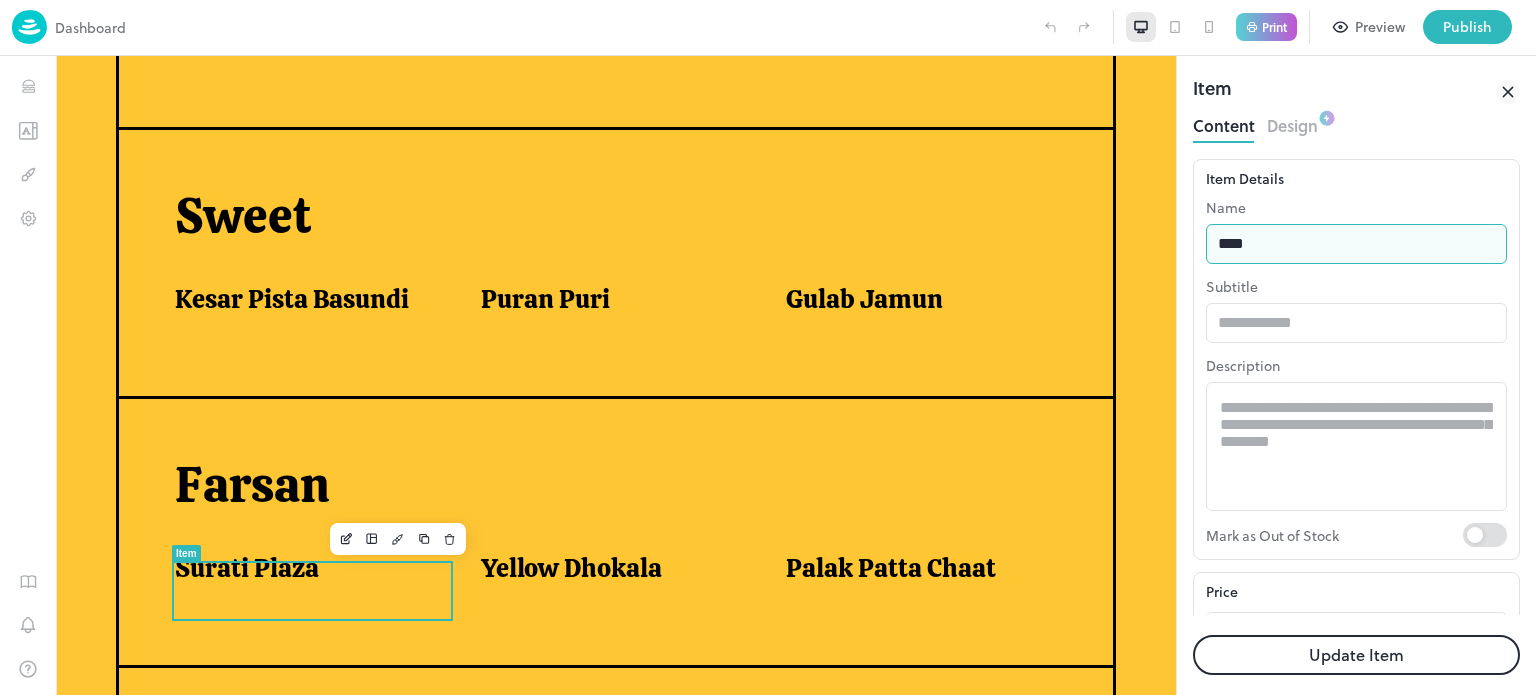 type on "**********" 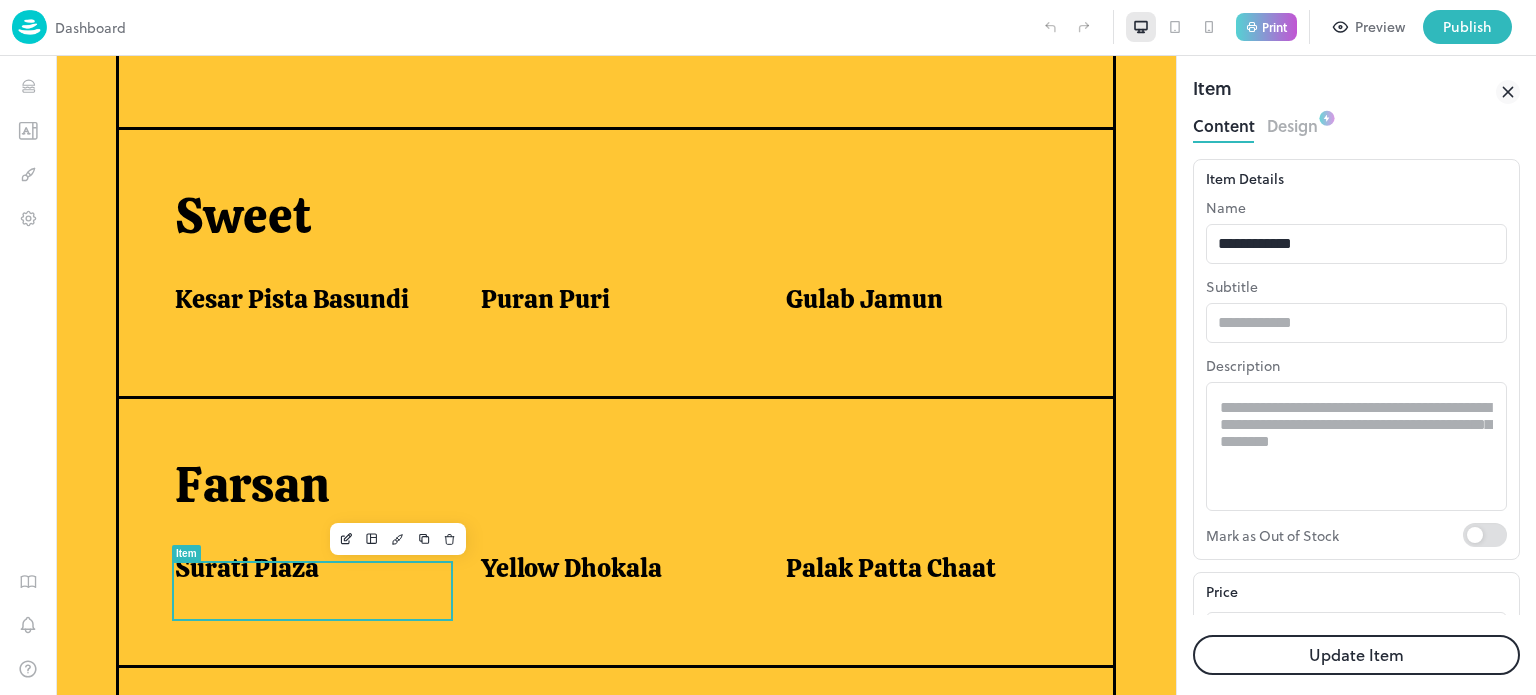 click on "Update Item" at bounding box center [1356, 655] 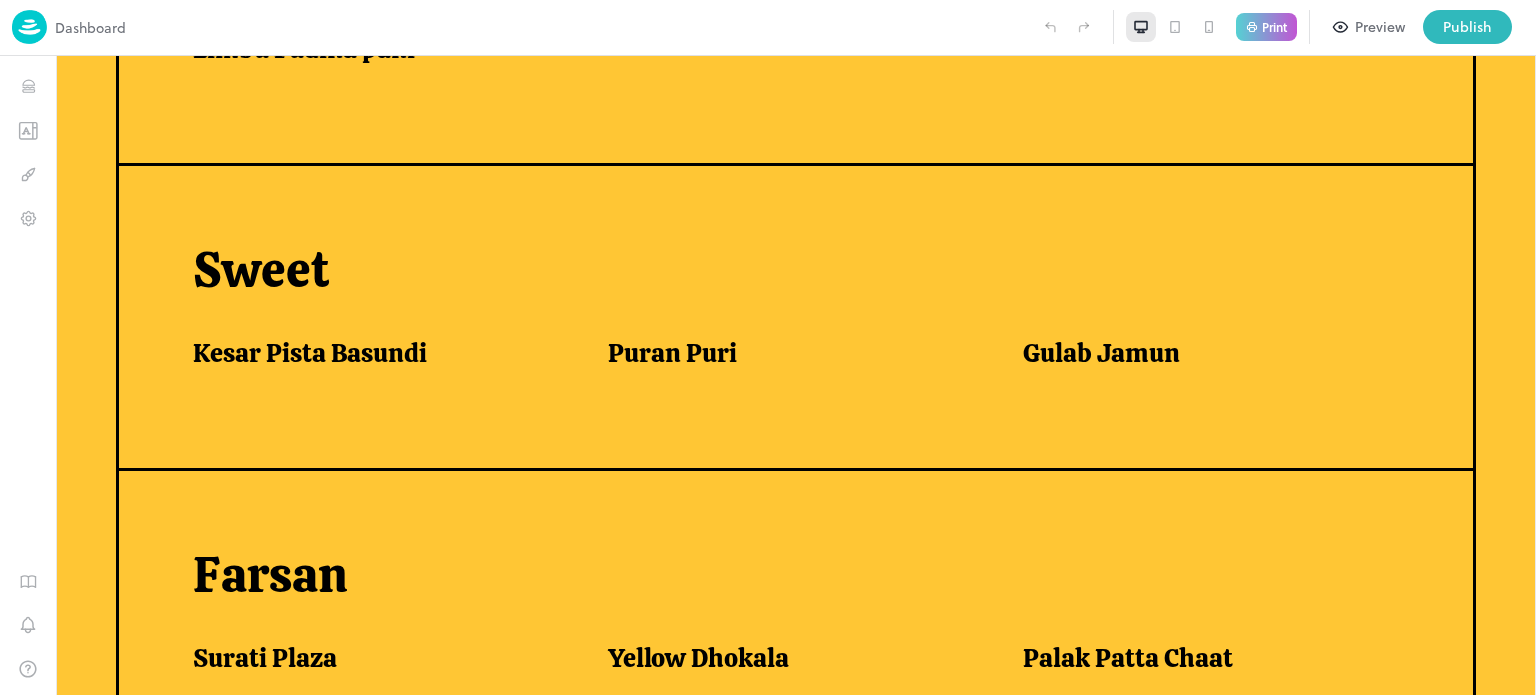 scroll, scrollTop: 760, scrollLeft: 0, axis: vertical 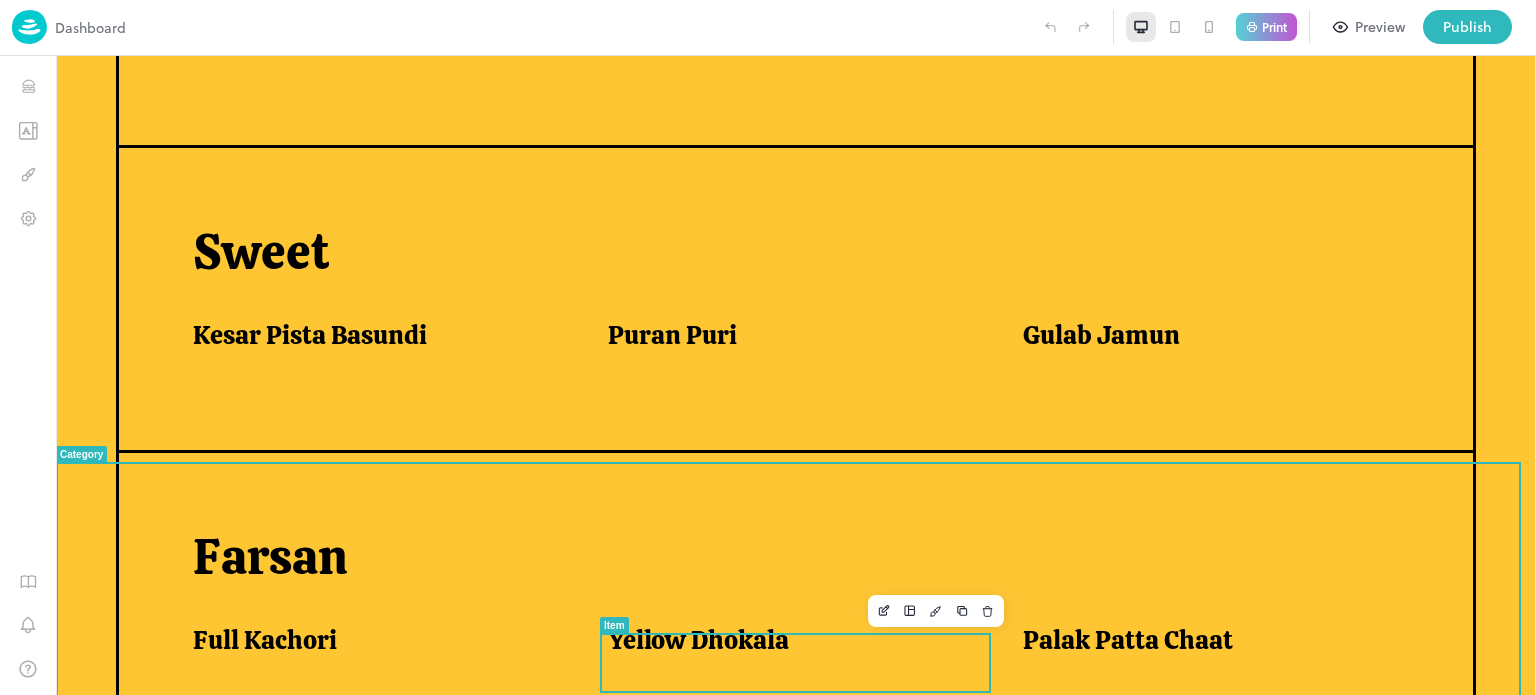 click on "Yellow Dhokala" at bounding box center [698, 640] 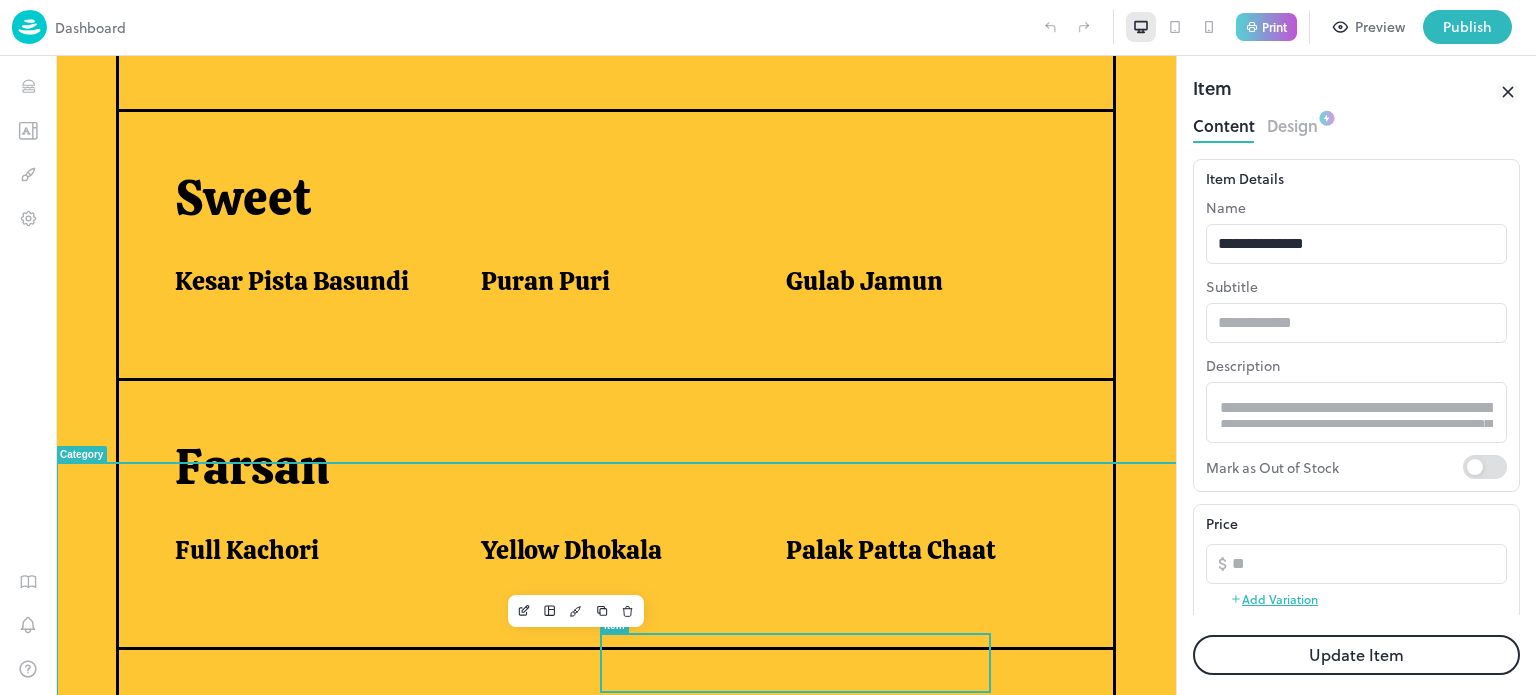 scroll, scrollTop: 745, scrollLeft: 0, axis: vertical 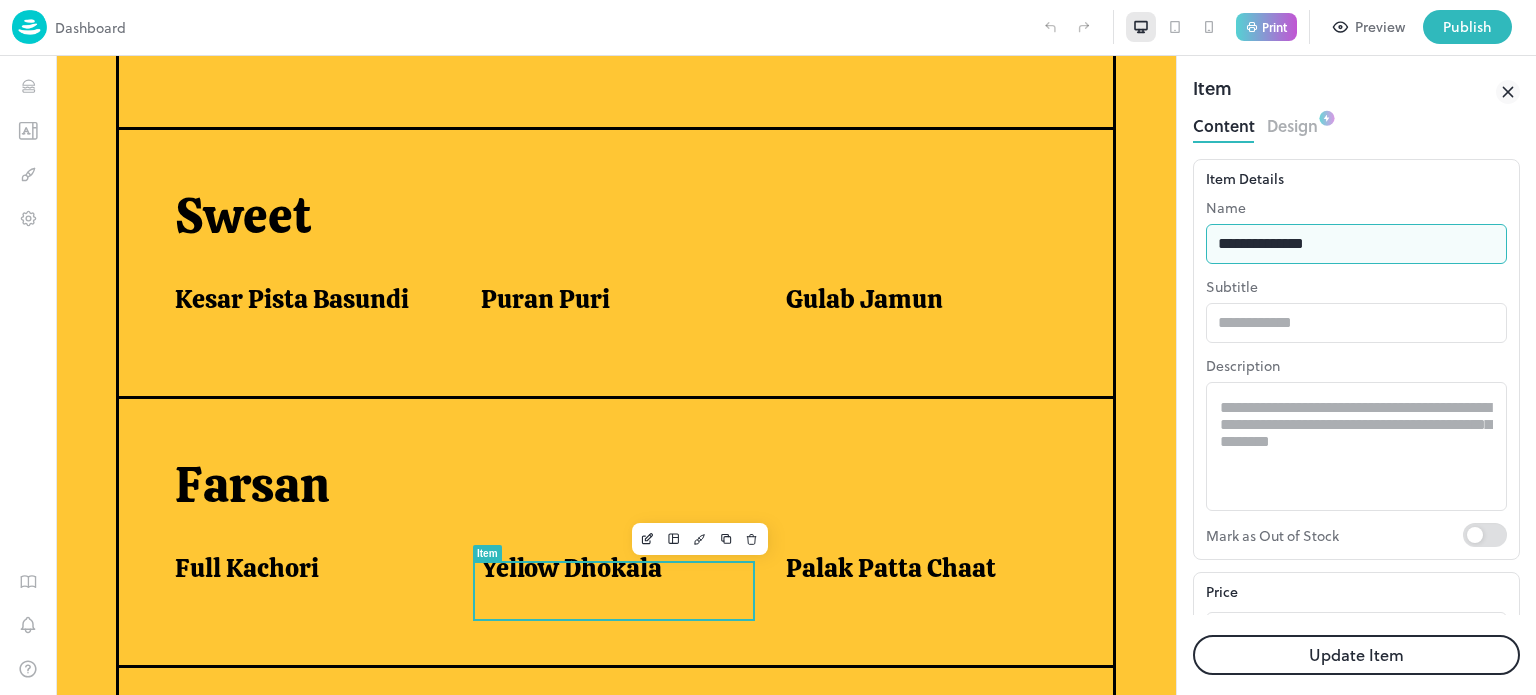 click on "**********" at bounding box center [1356, 244] 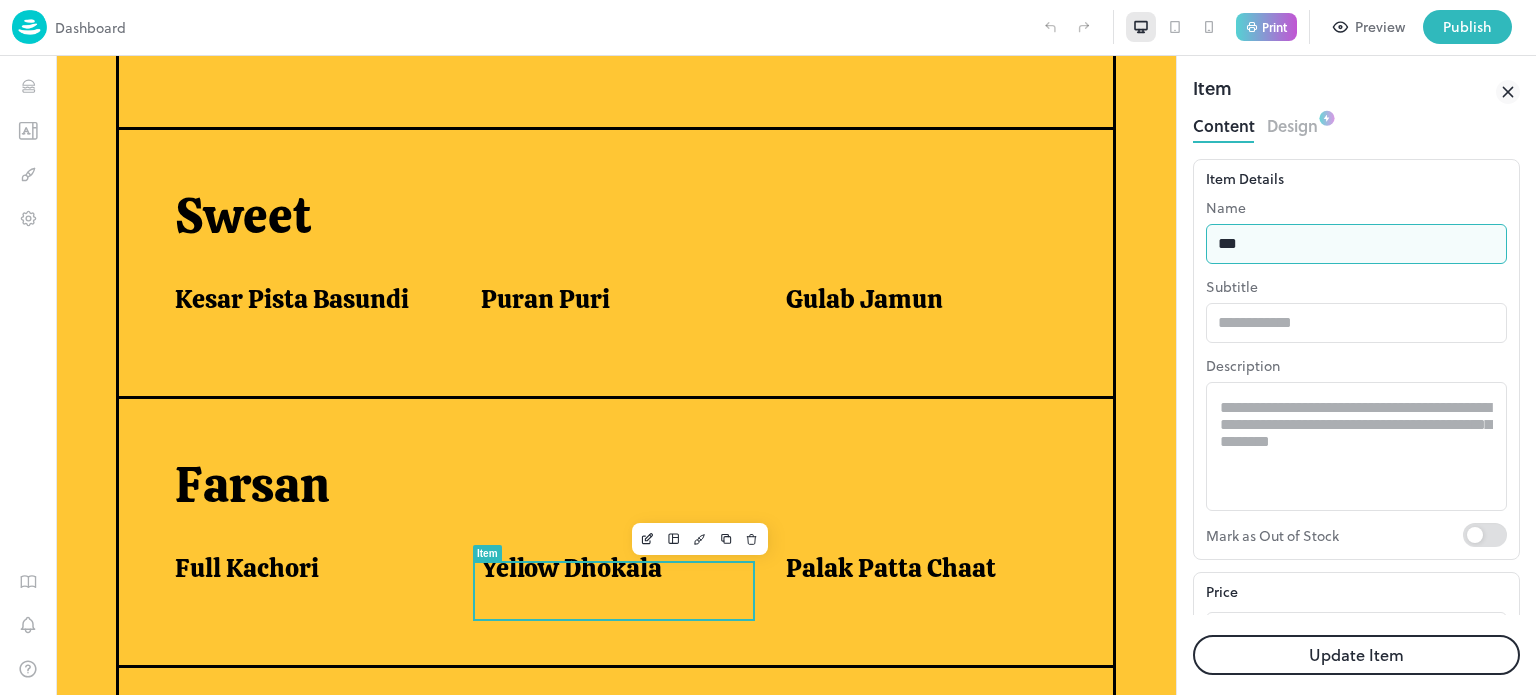 type on "**********" 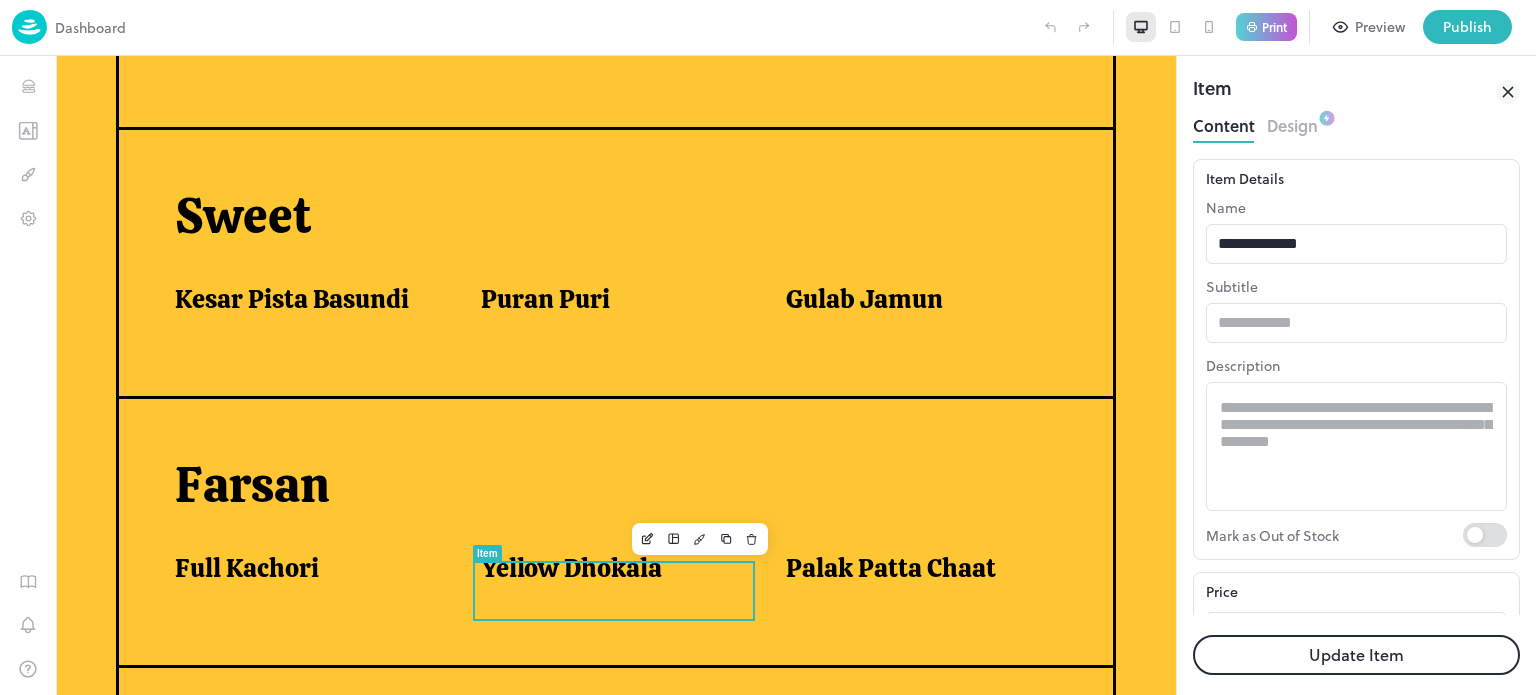 click on "Update Item" at bounding box center (1356, 655) 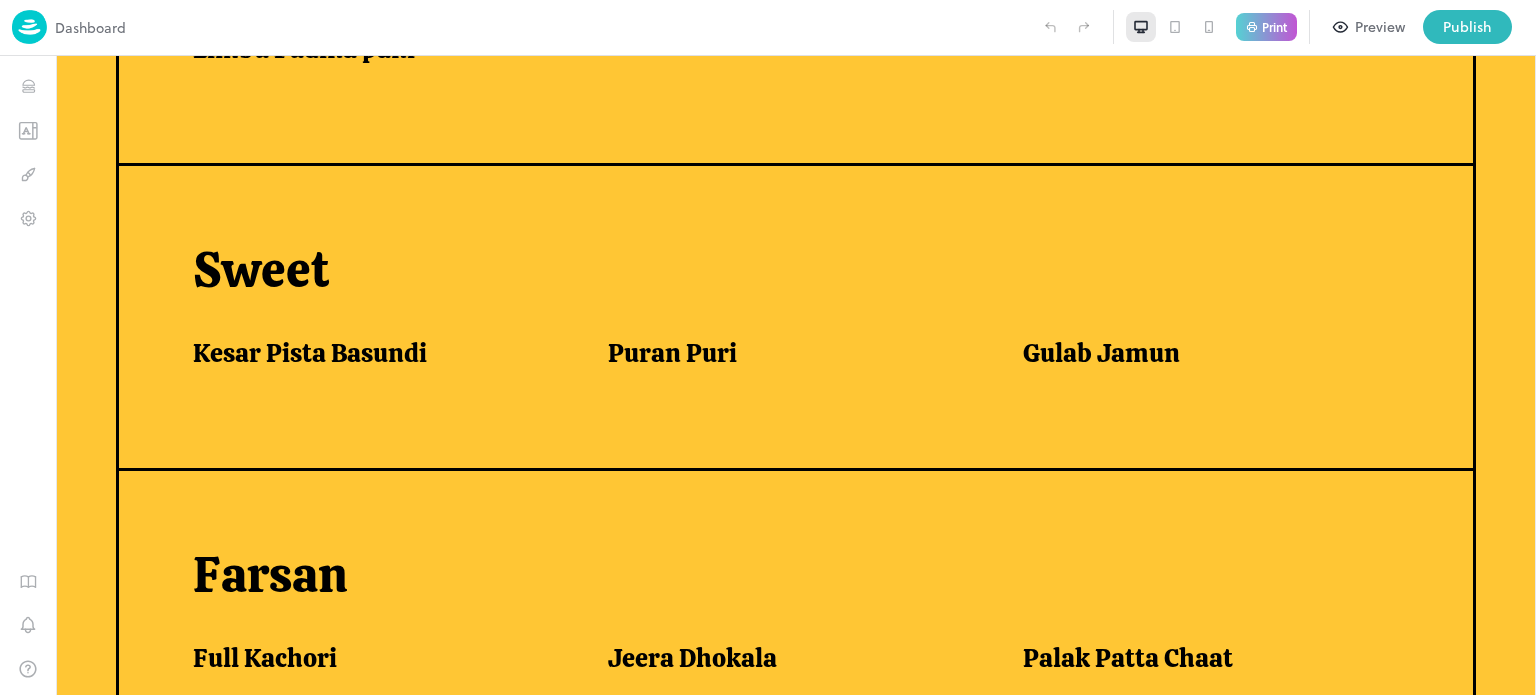 scroll, scrollTop: 760, scrollLeft: 0, axis: vertical 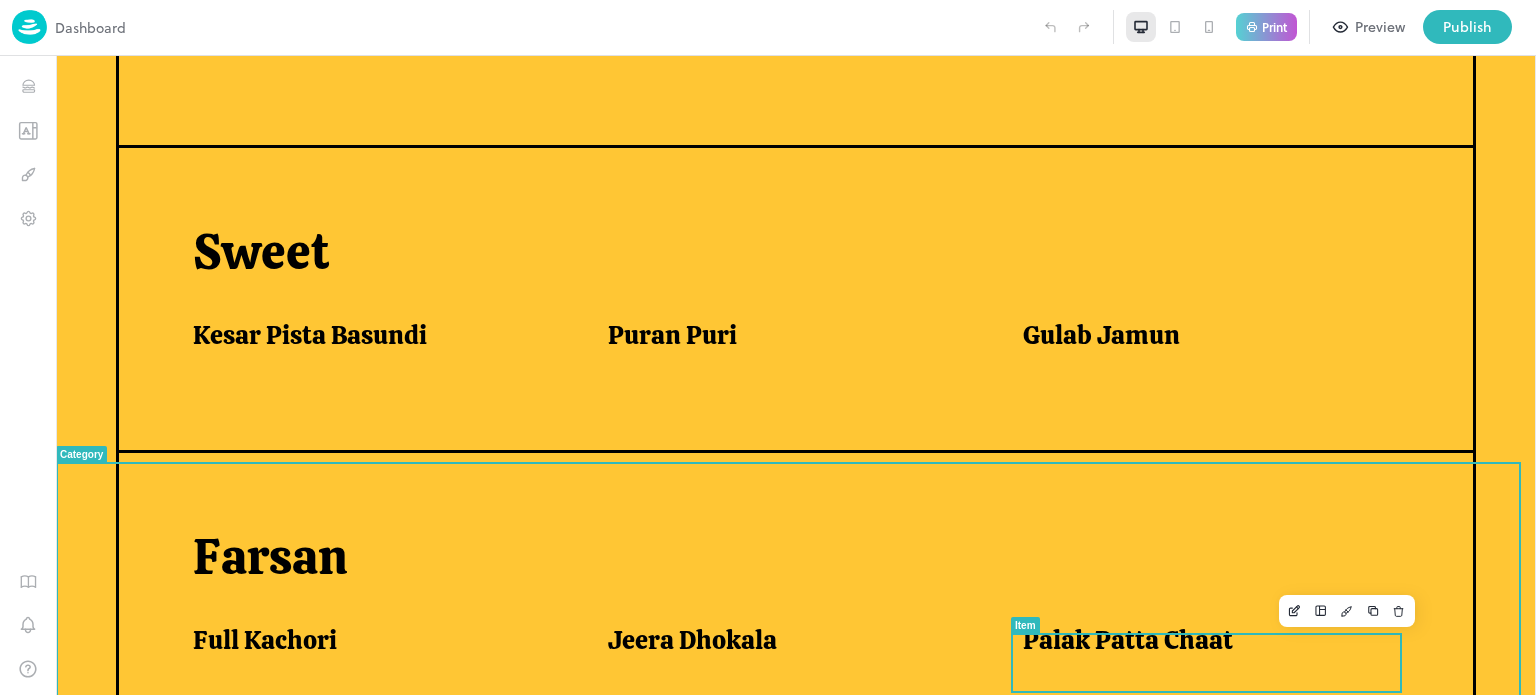 click on "Palak Patta Chaat" at bounding box center (1128, 640) 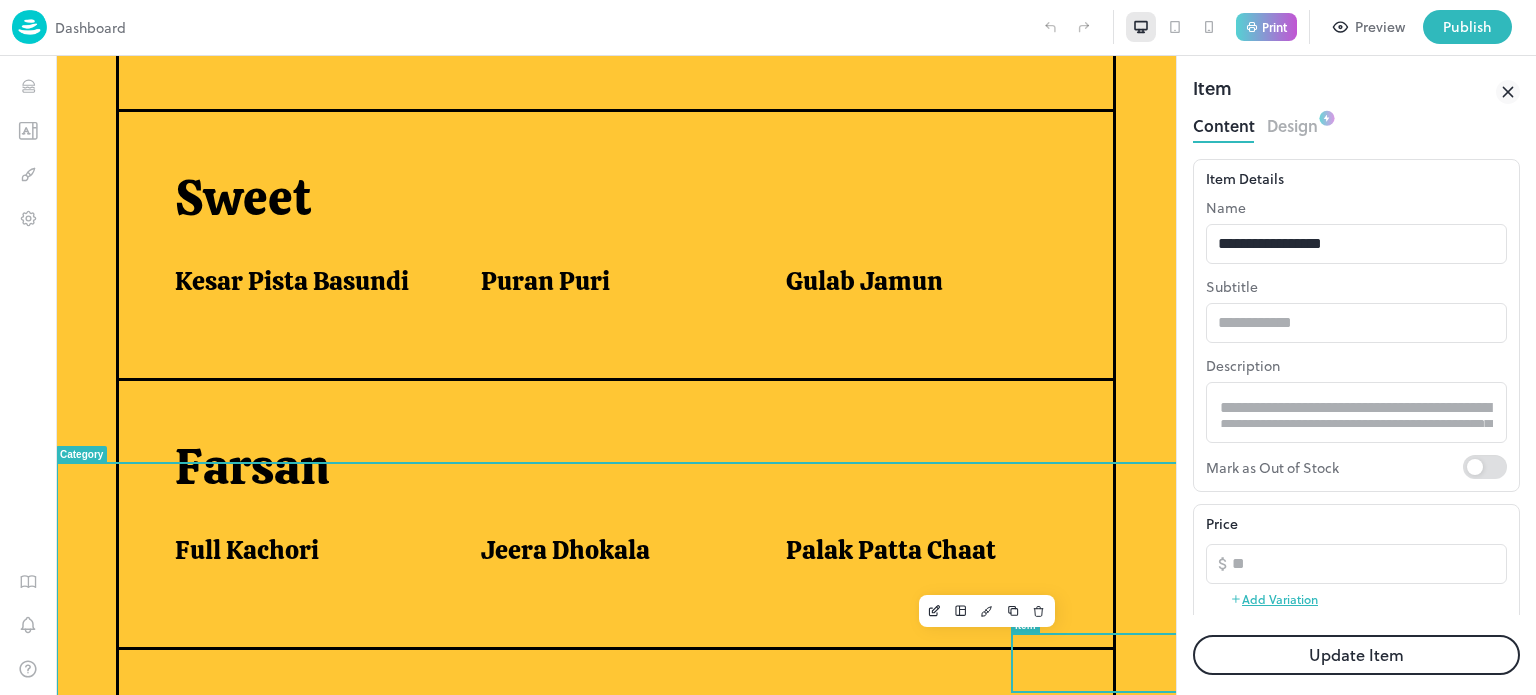 scroll, scrollTop: 745, scrollLeft: 0, axis: vertical 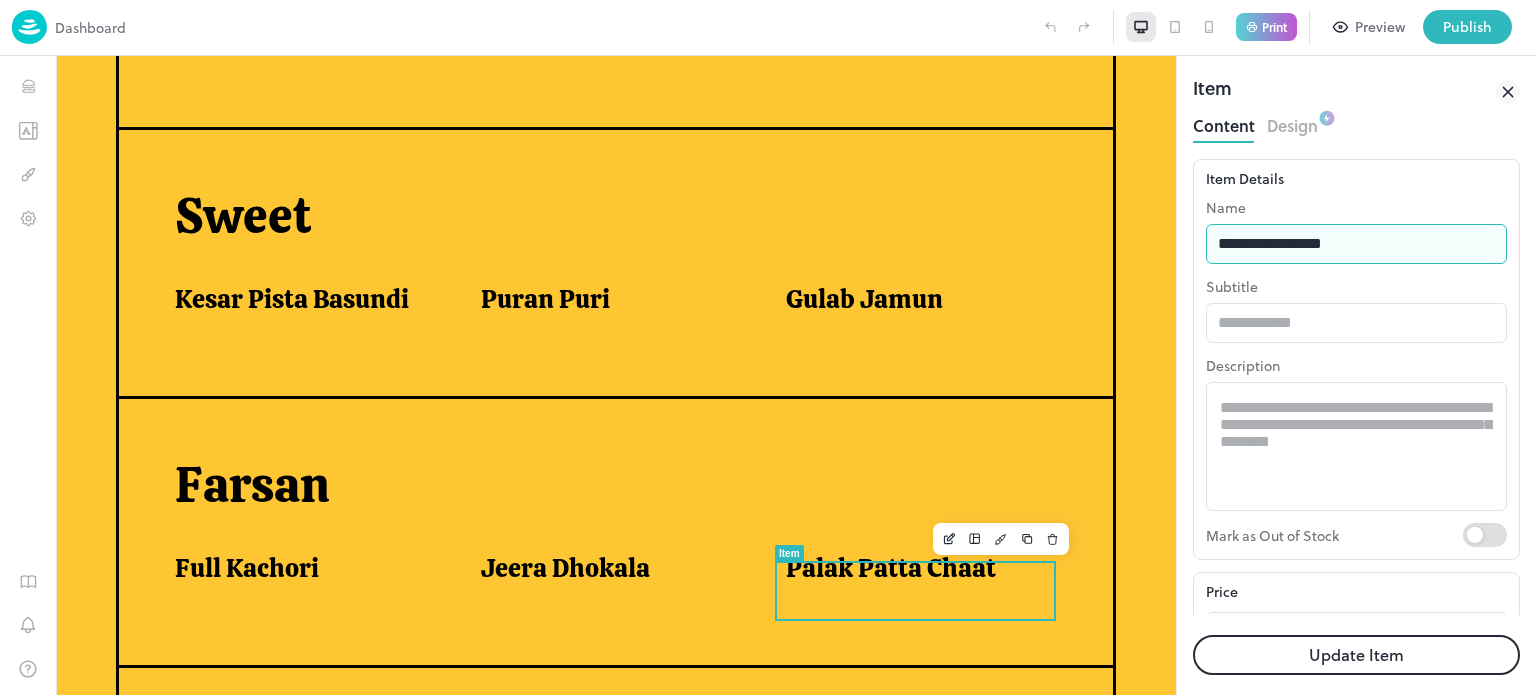 click on "**********" at bounding box center (1356, 244) 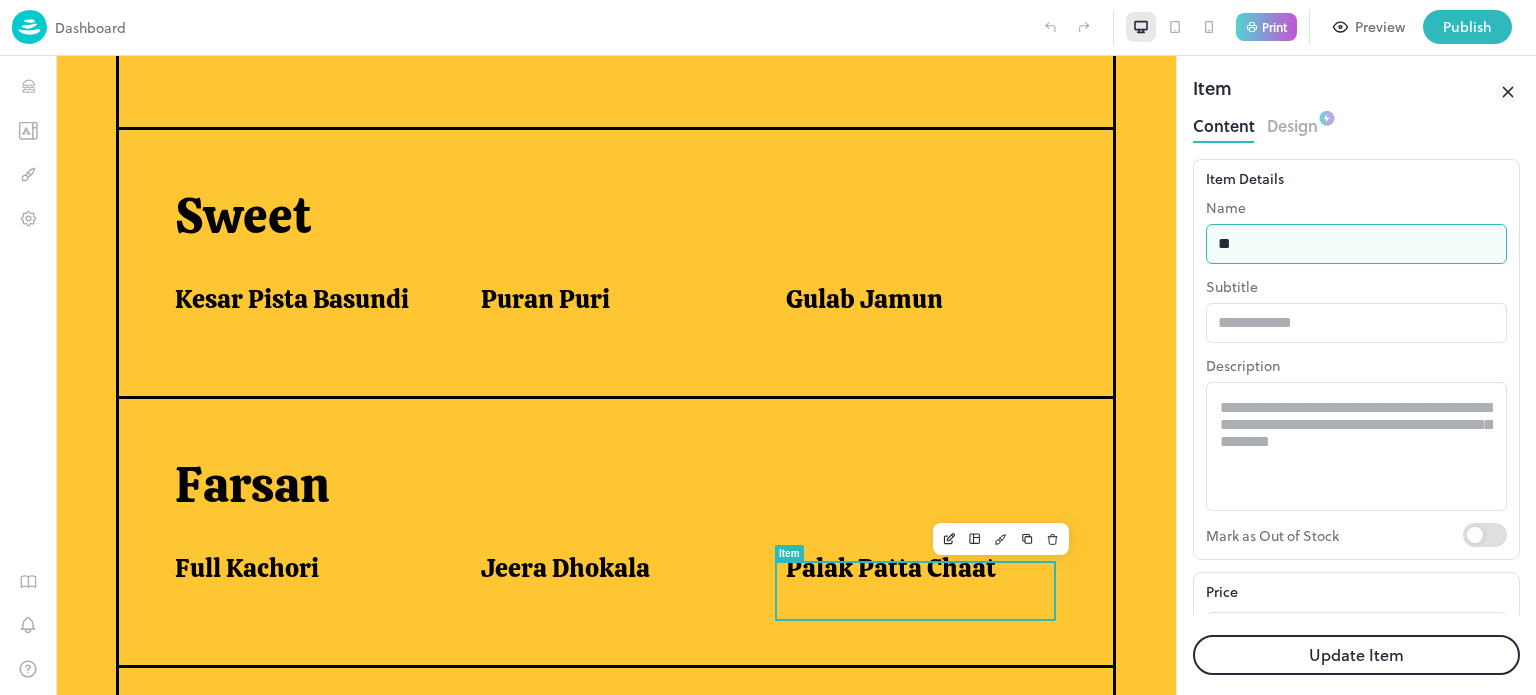 type on "**********" 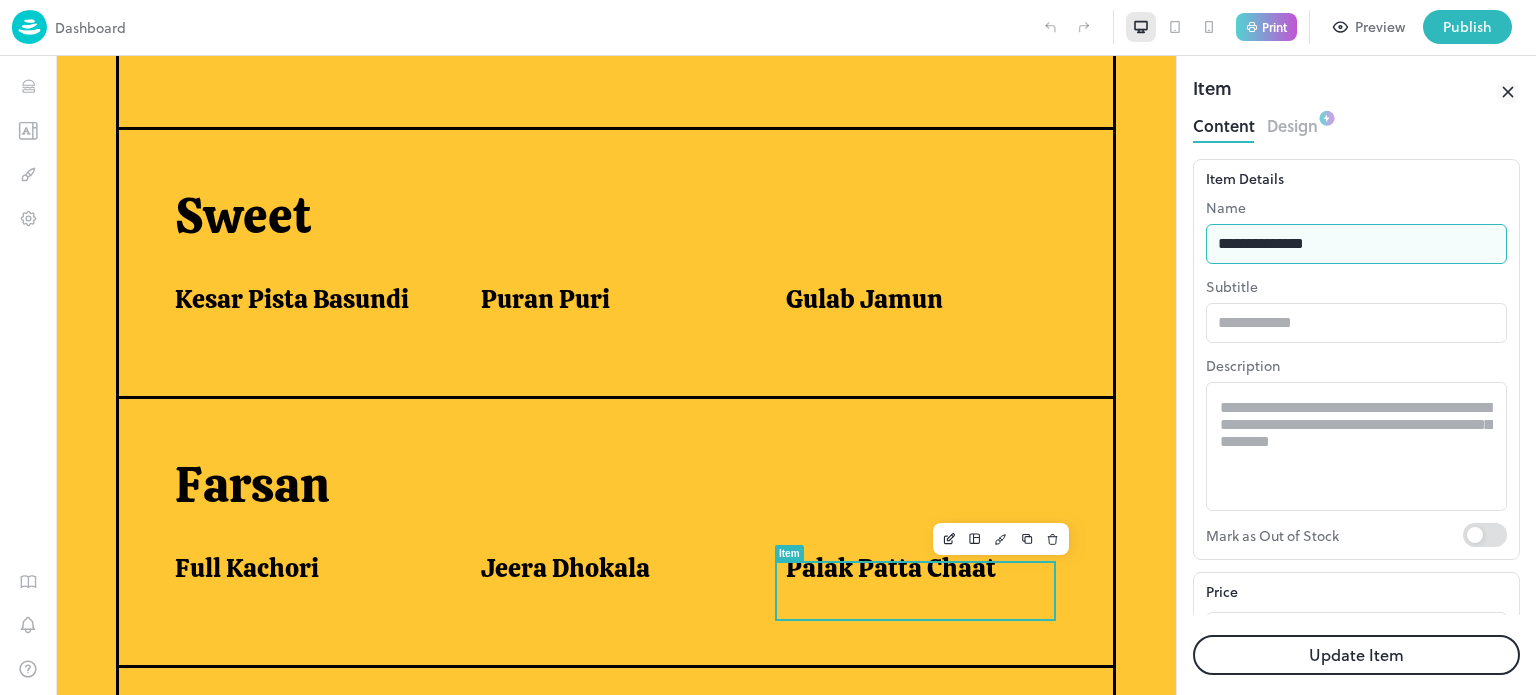 click on "Update Item" at bounding box center (1356, 655) 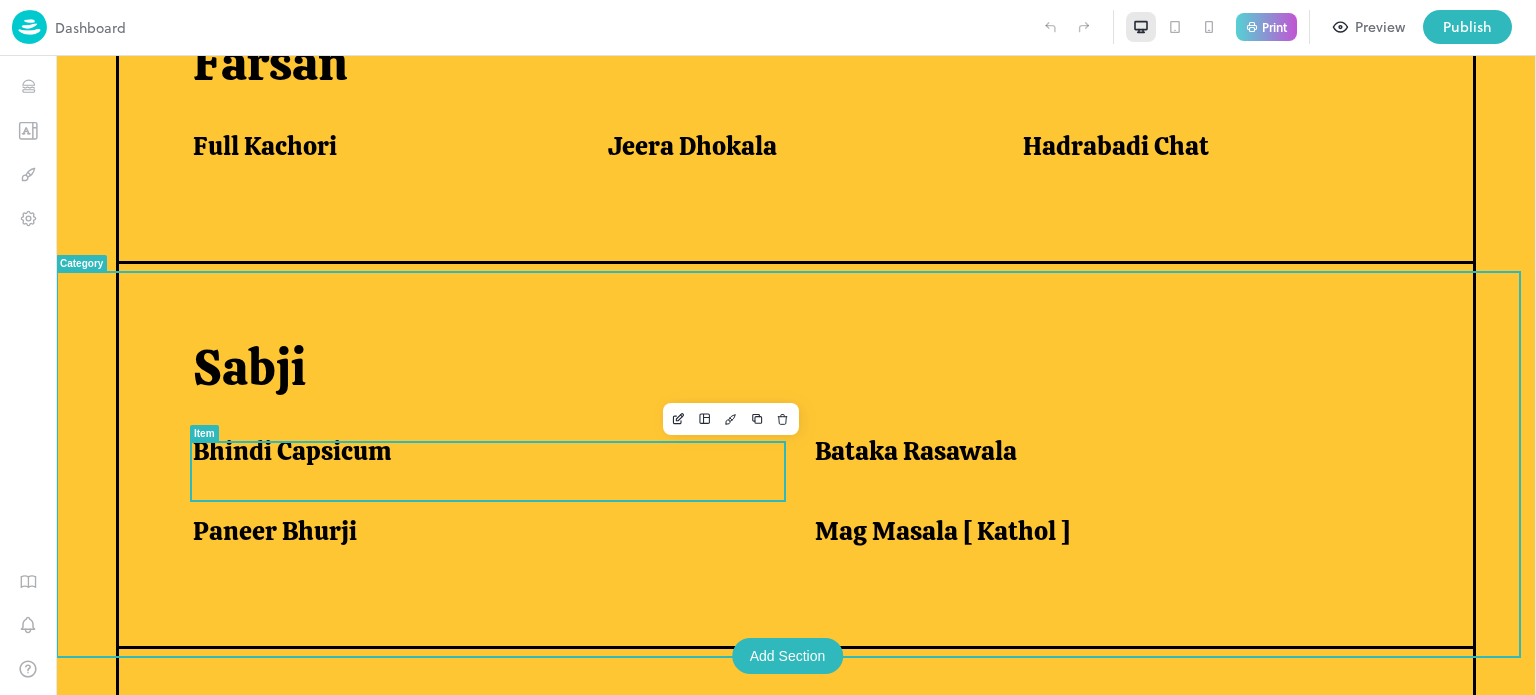 scroll, scrollTop: 1273, scrollLeft: 0, axis: vertical 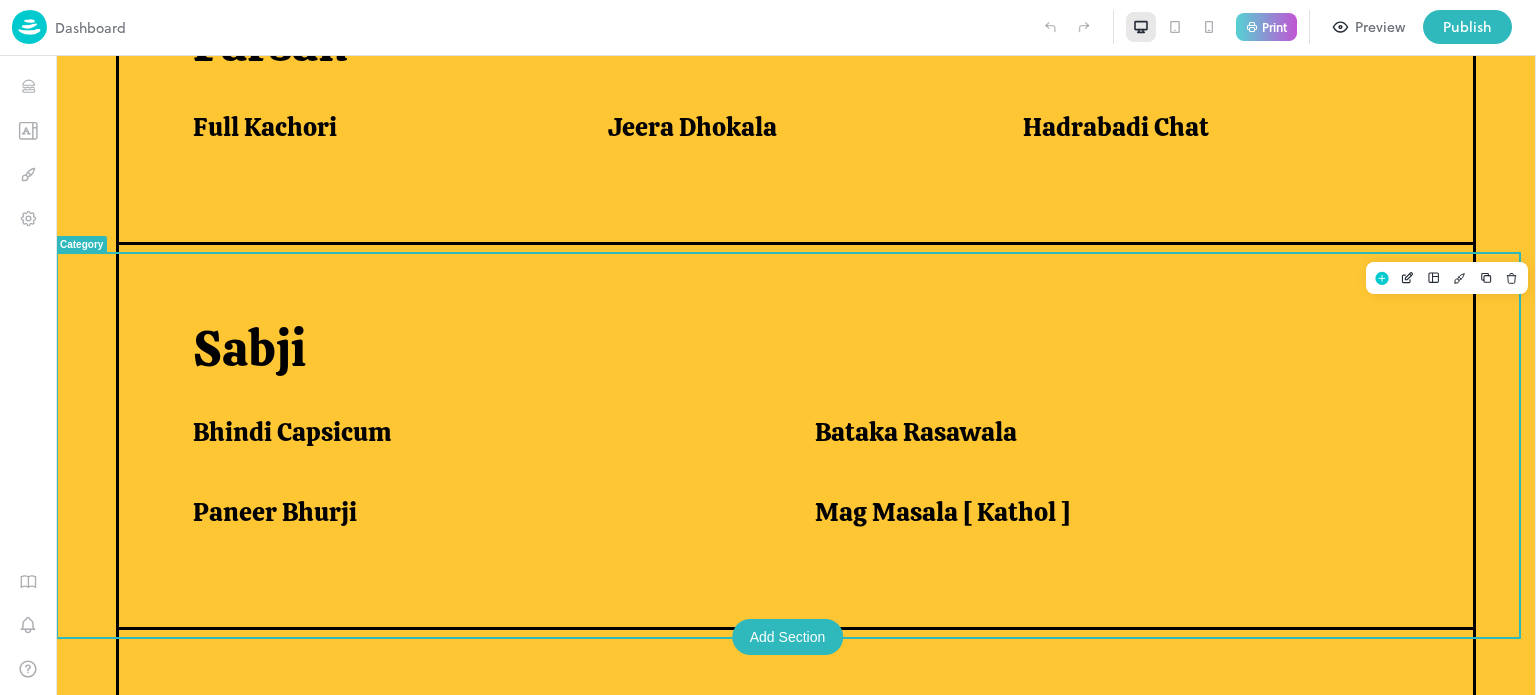 click on "Sabji" at bounding box center (803, 367) 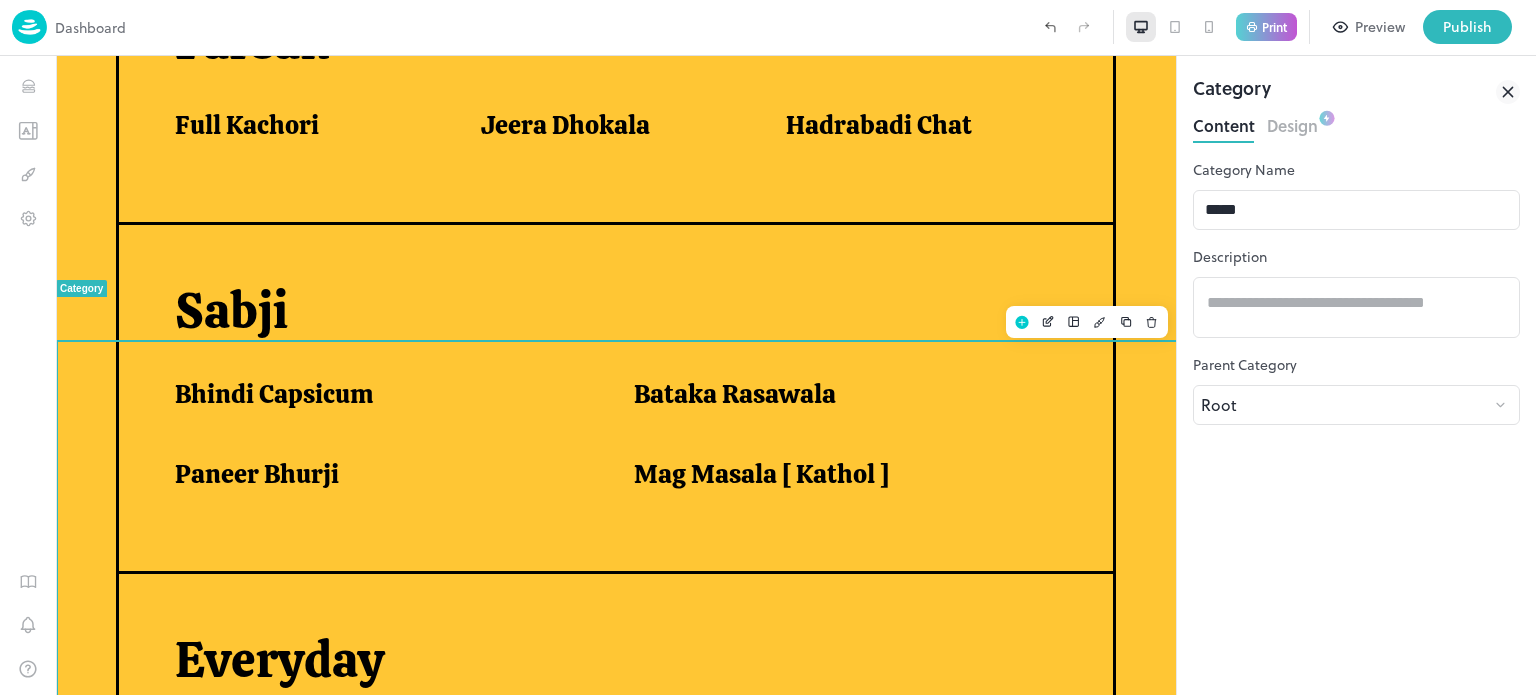 scroll, scrollTop: 0, scrollLeft: 0, axis: both 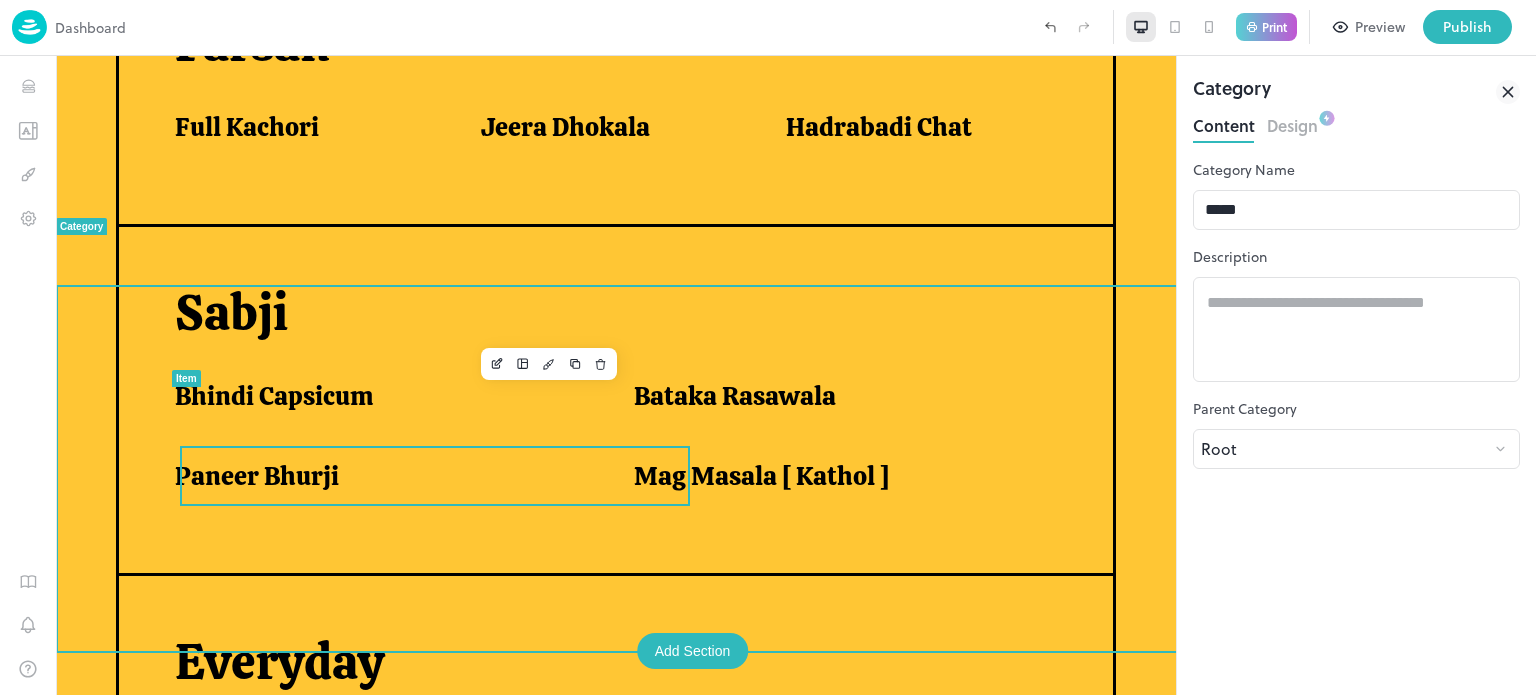 click on "Bhindi Capsicum" at bounding box center [274, 396] 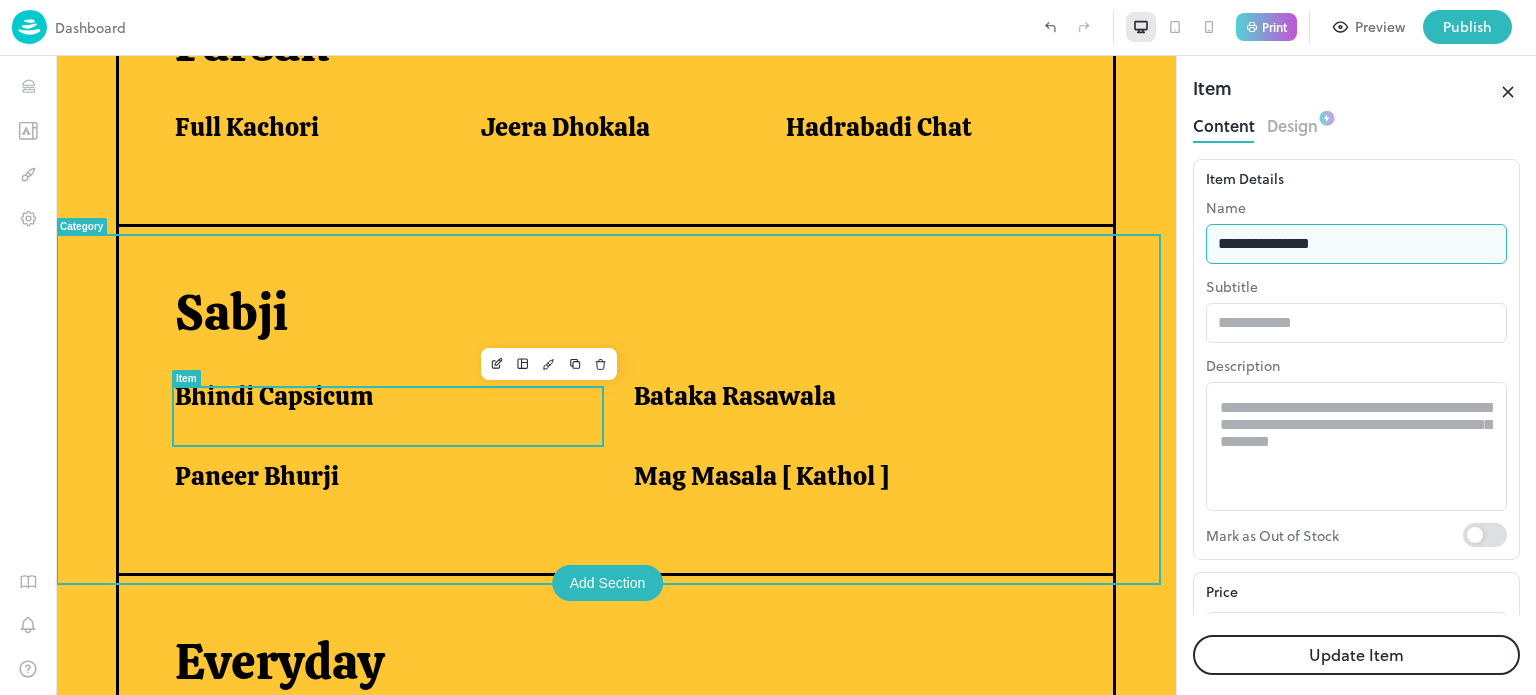 click on "**********" at bounding box center [1356, 244] 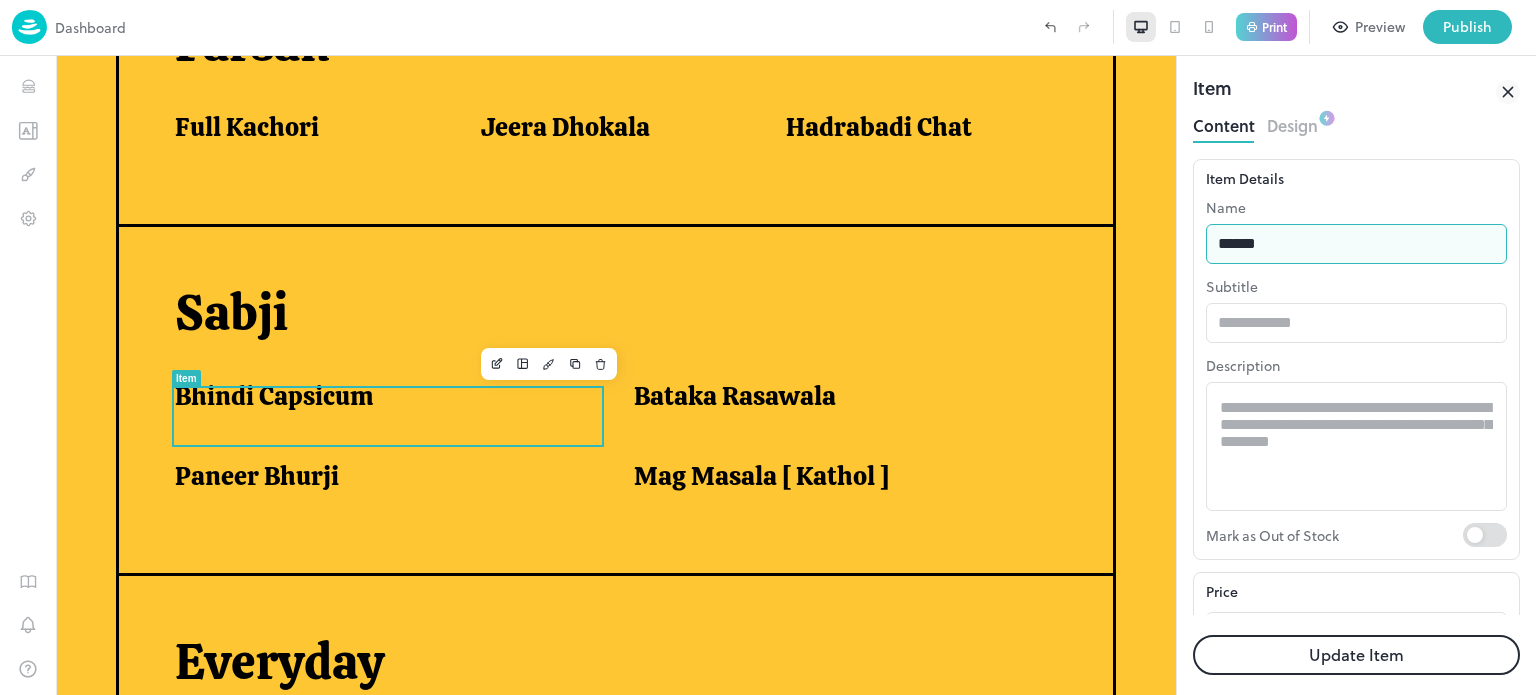 type on "**********" 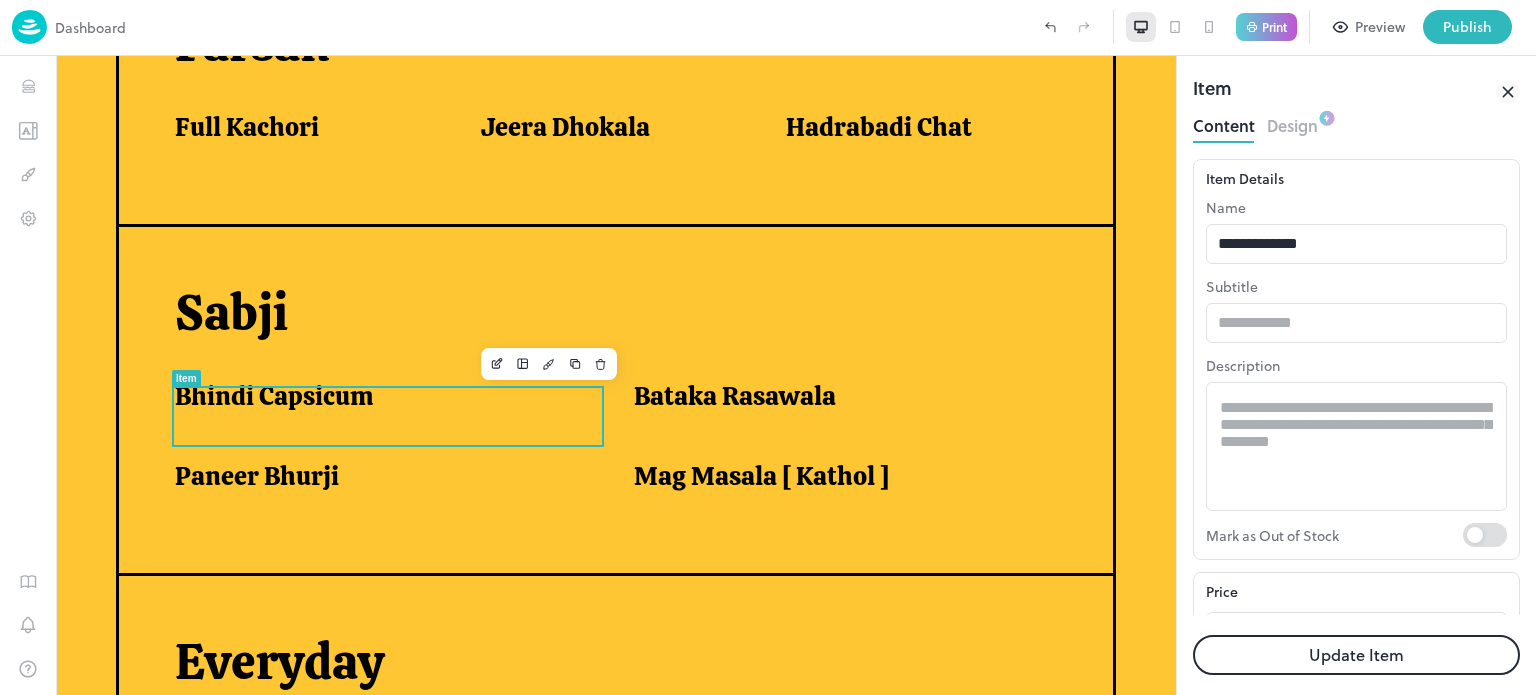 click on "Update Item" at bounding box center [1356, 655] 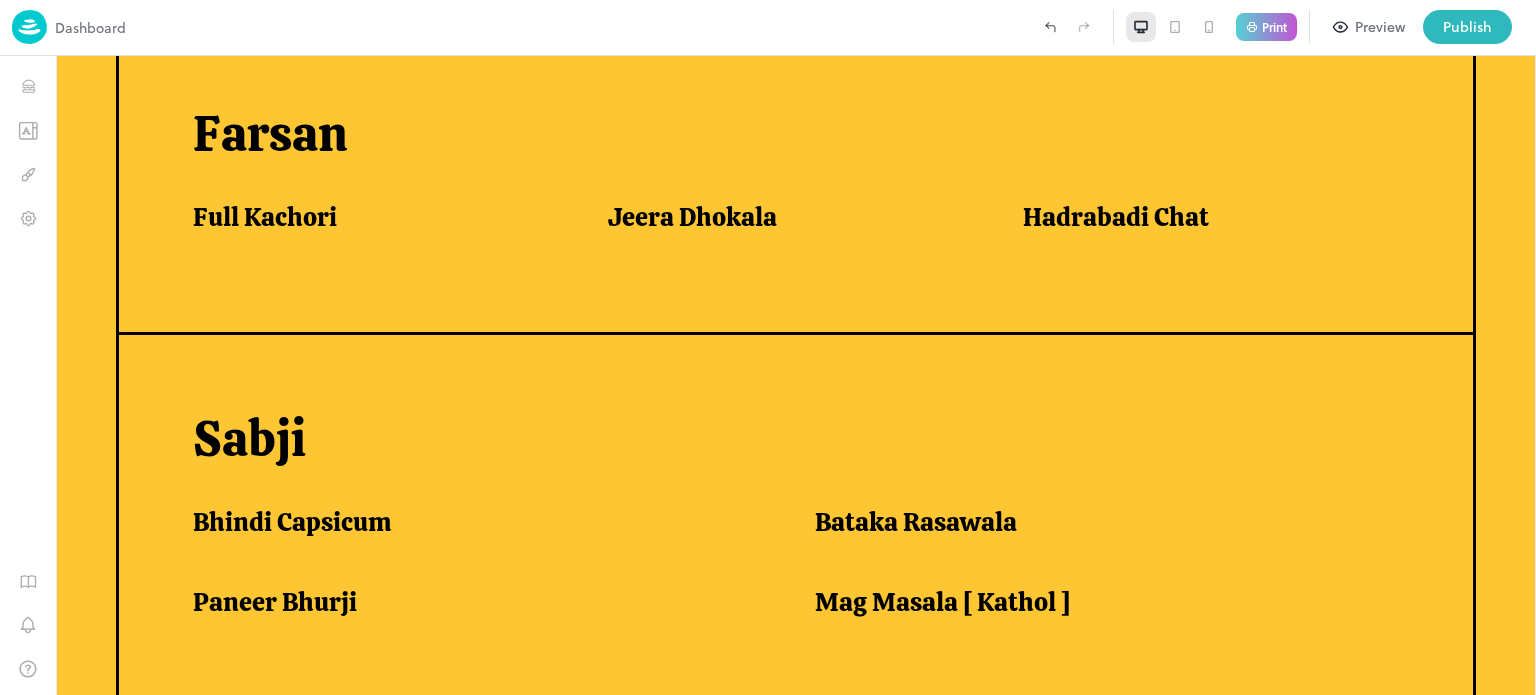 scroll, scrollTop: 1273, scrollLeft: 0, axis: vertical 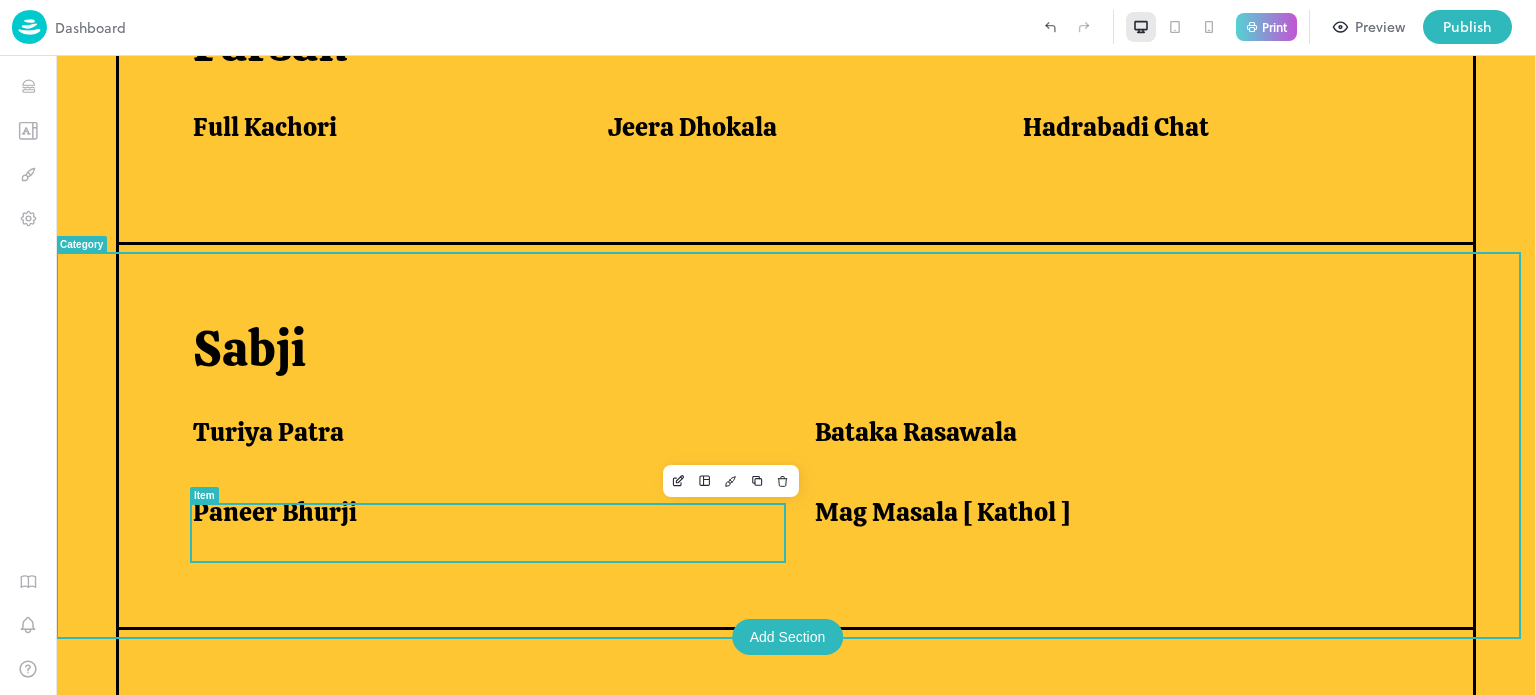click on "Paneer Bhurji" at bounding box center (275, 512) 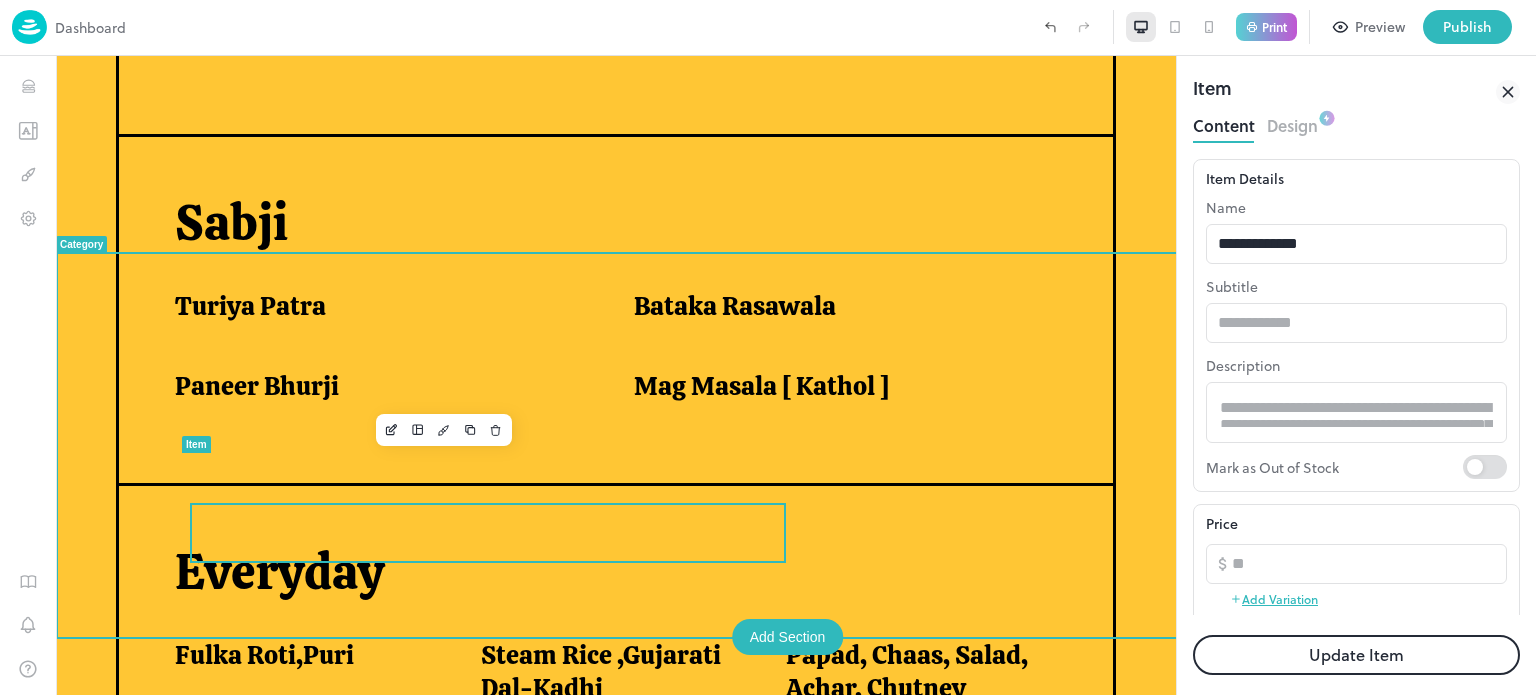 scroll, scrollTop: 1183, scrollLeft: 0, axis: vertical 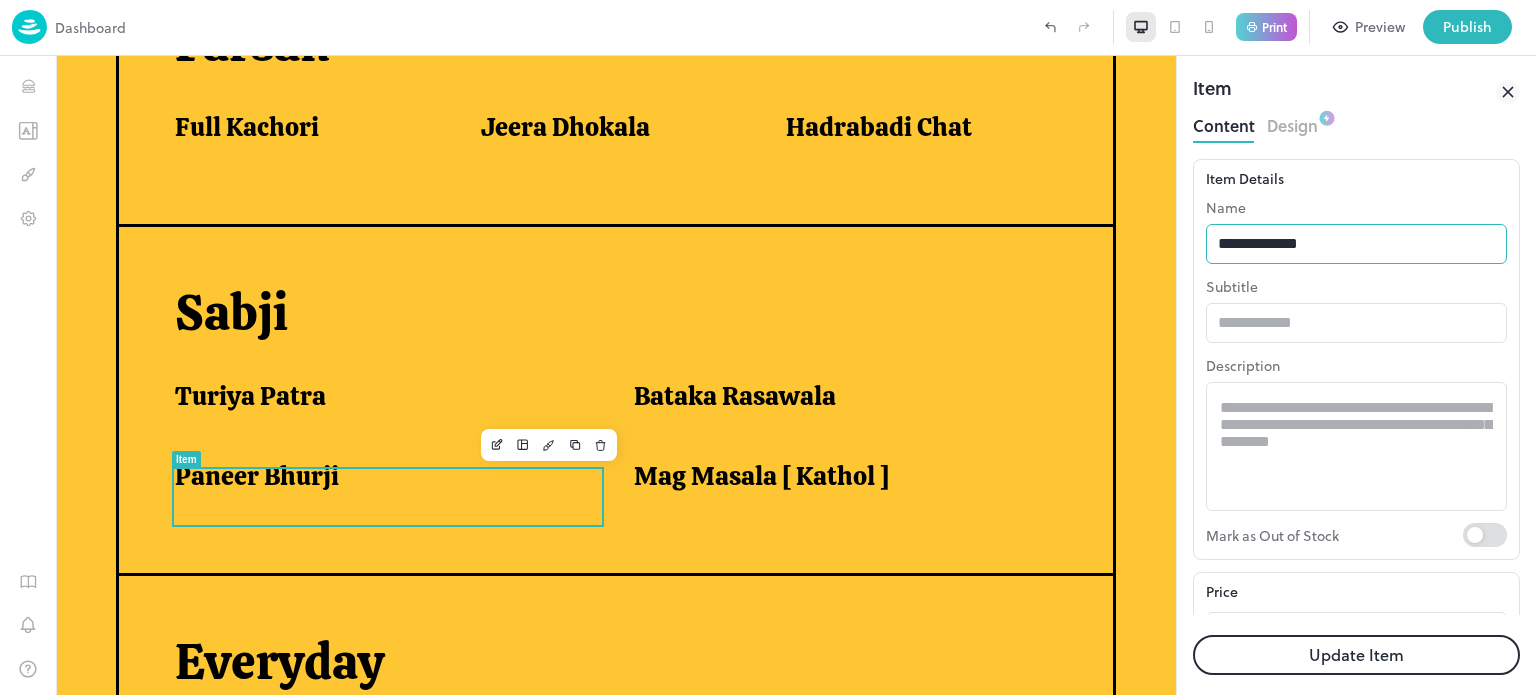 click on "**********" at bounding box center [1356, 244] 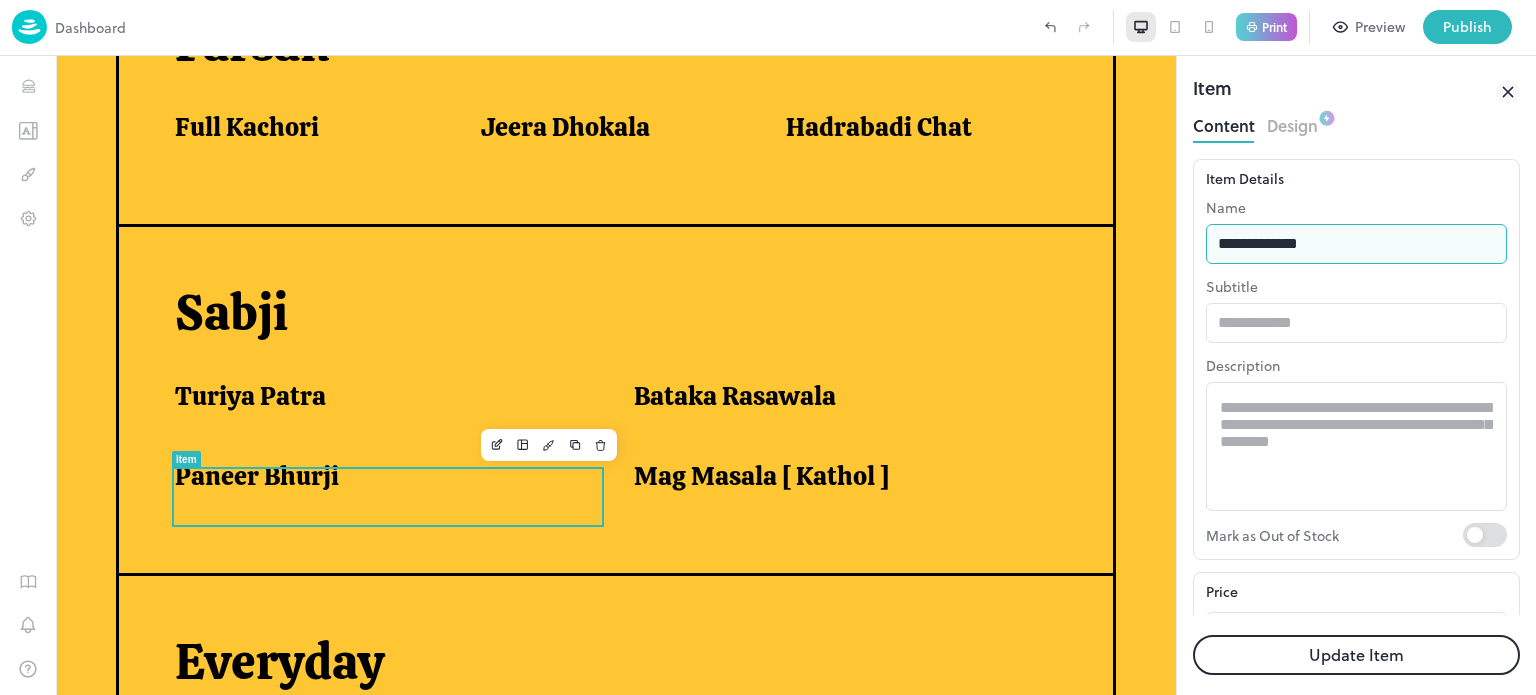 click on "**********" at bounding box center [1356, 244] 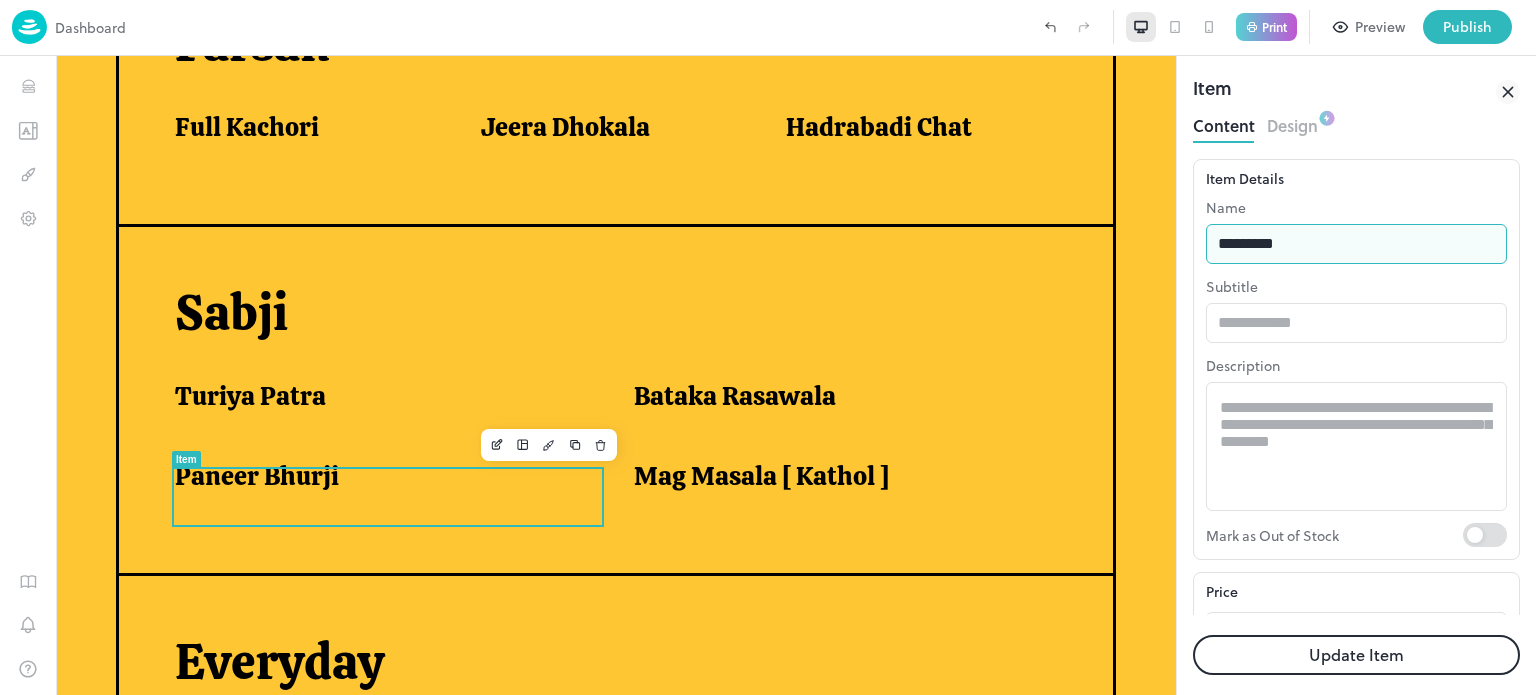 type on "**********" 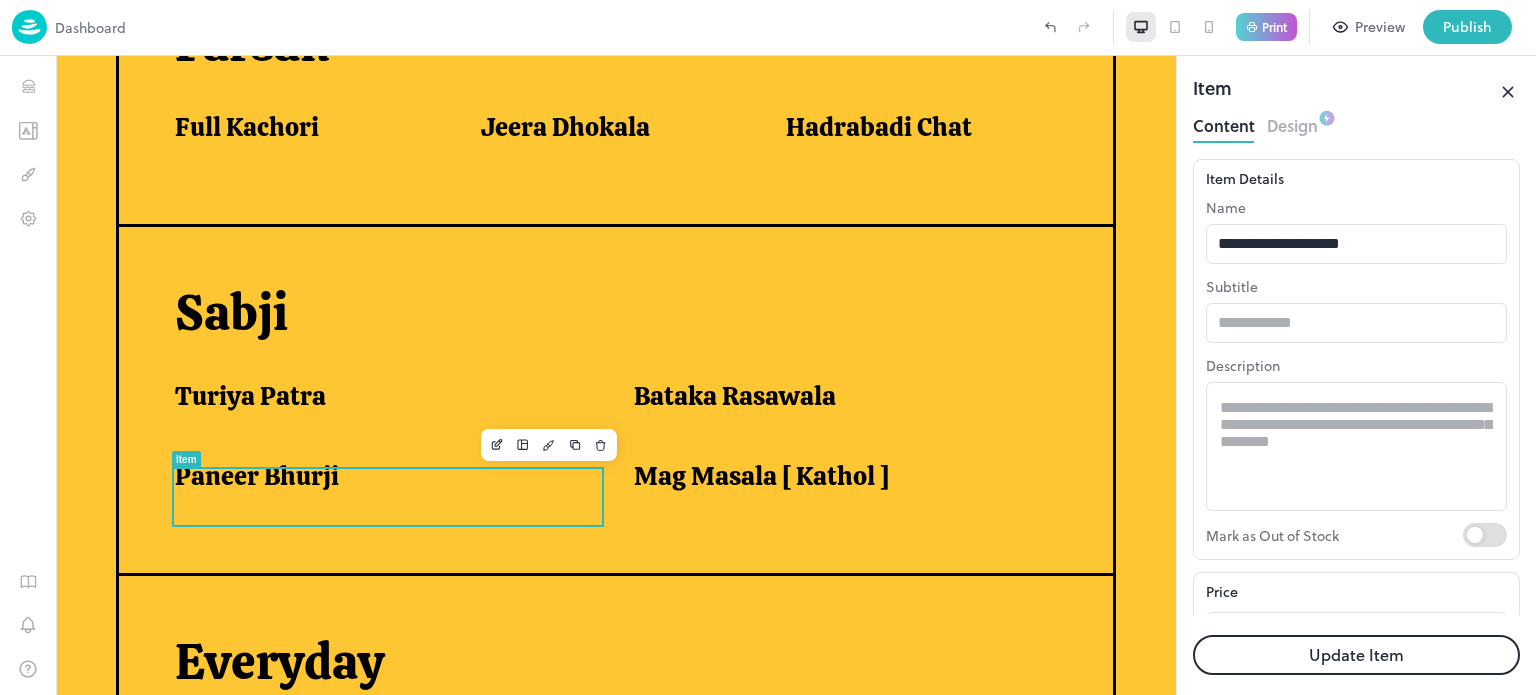 click on "Update Item" at bounding box center [1356, 655] 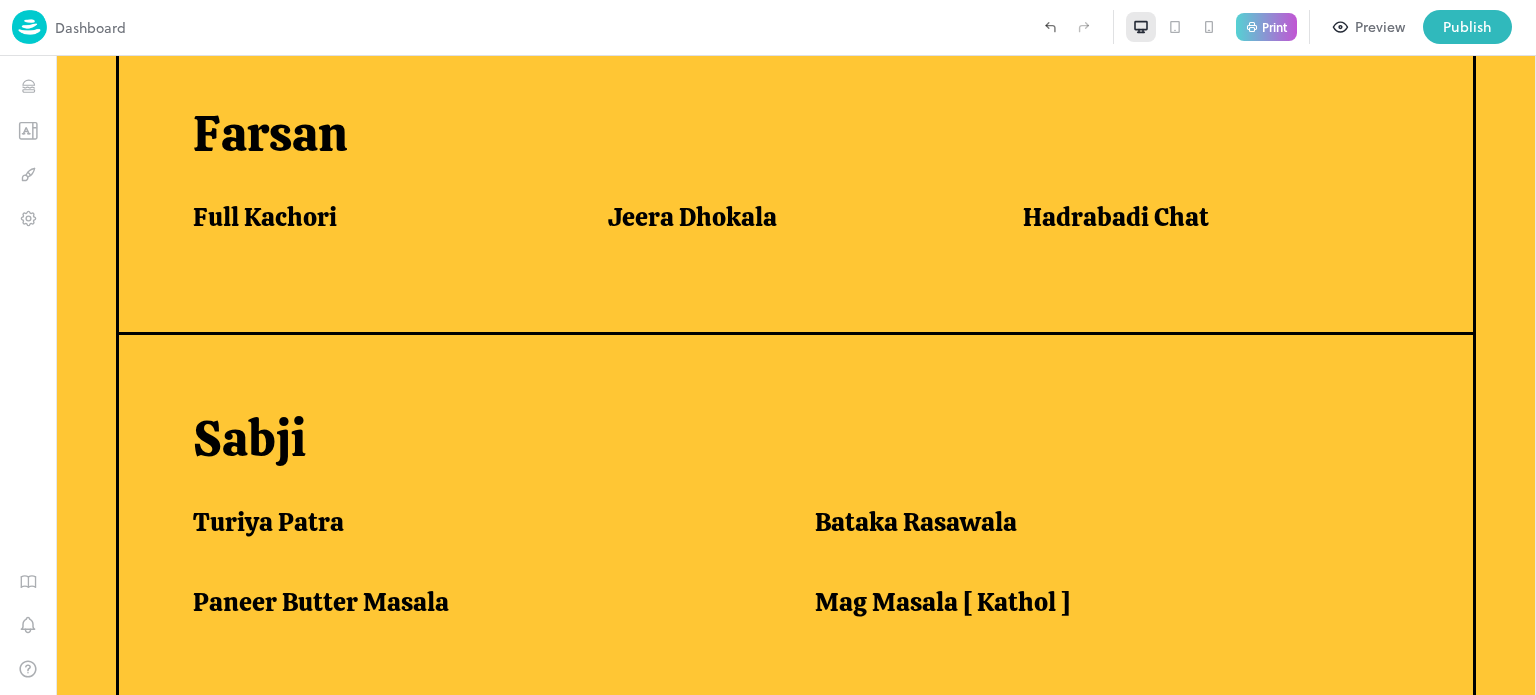 scroll, scrollTop: 1273, scrollLeft: 0, axis: vertical 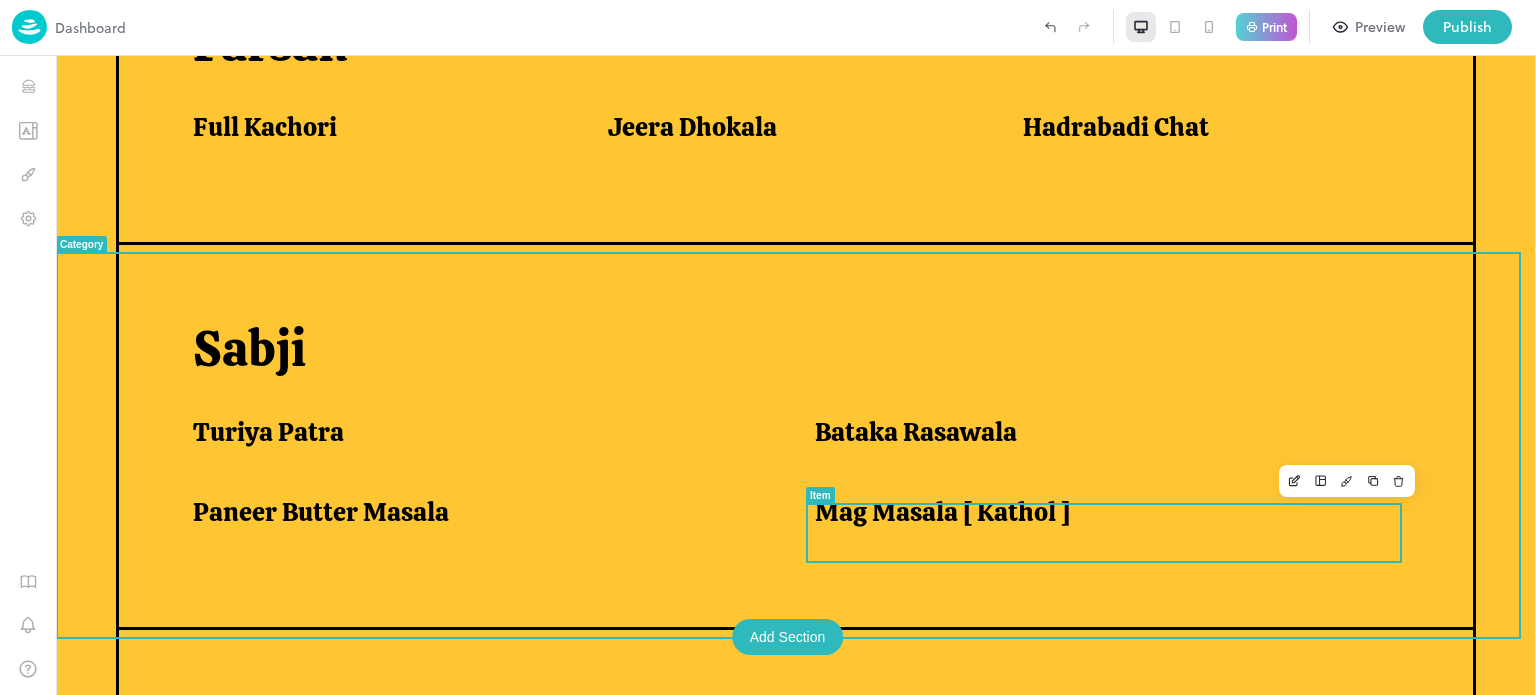 click on "Mag Masala [ Kathol ]" at bounding box center (942, 512) 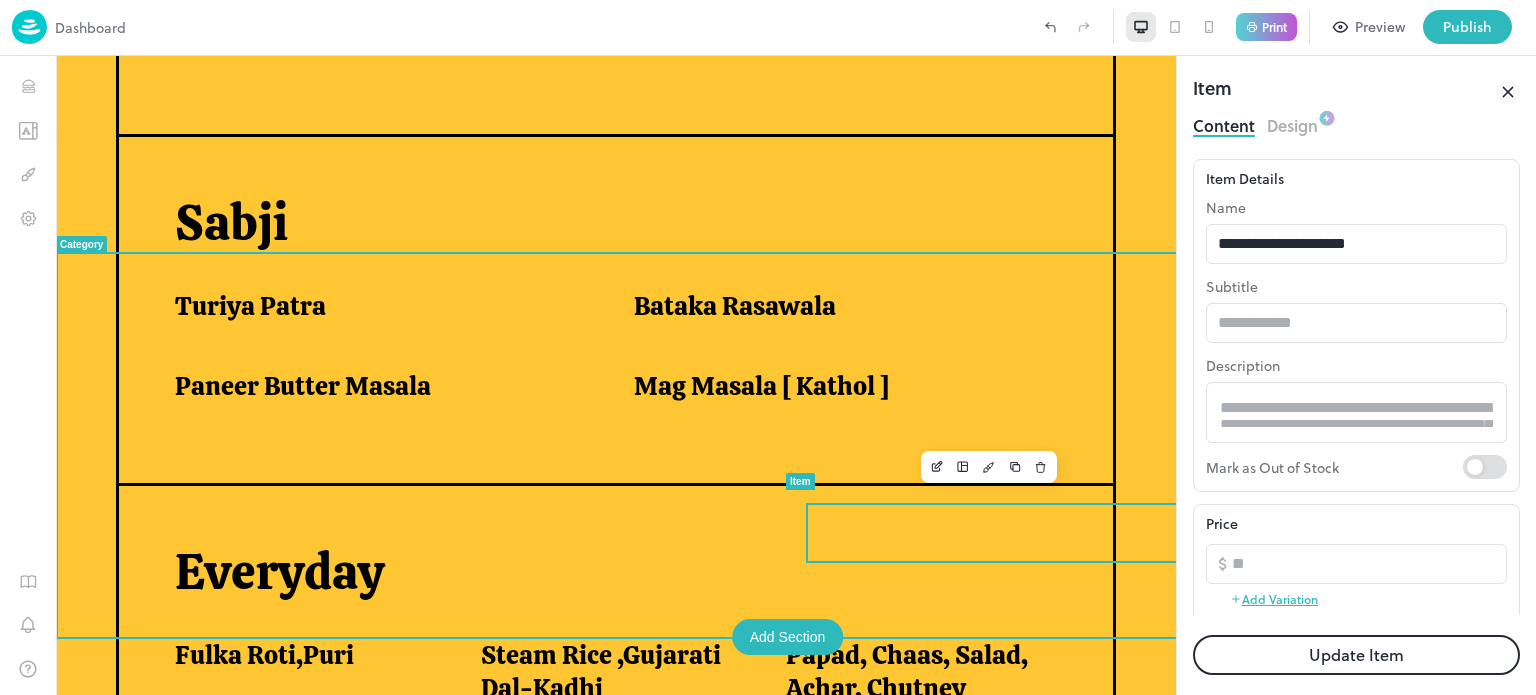 scroll, scrollTop: 1204, scrollLeft: 0, axis: vertical 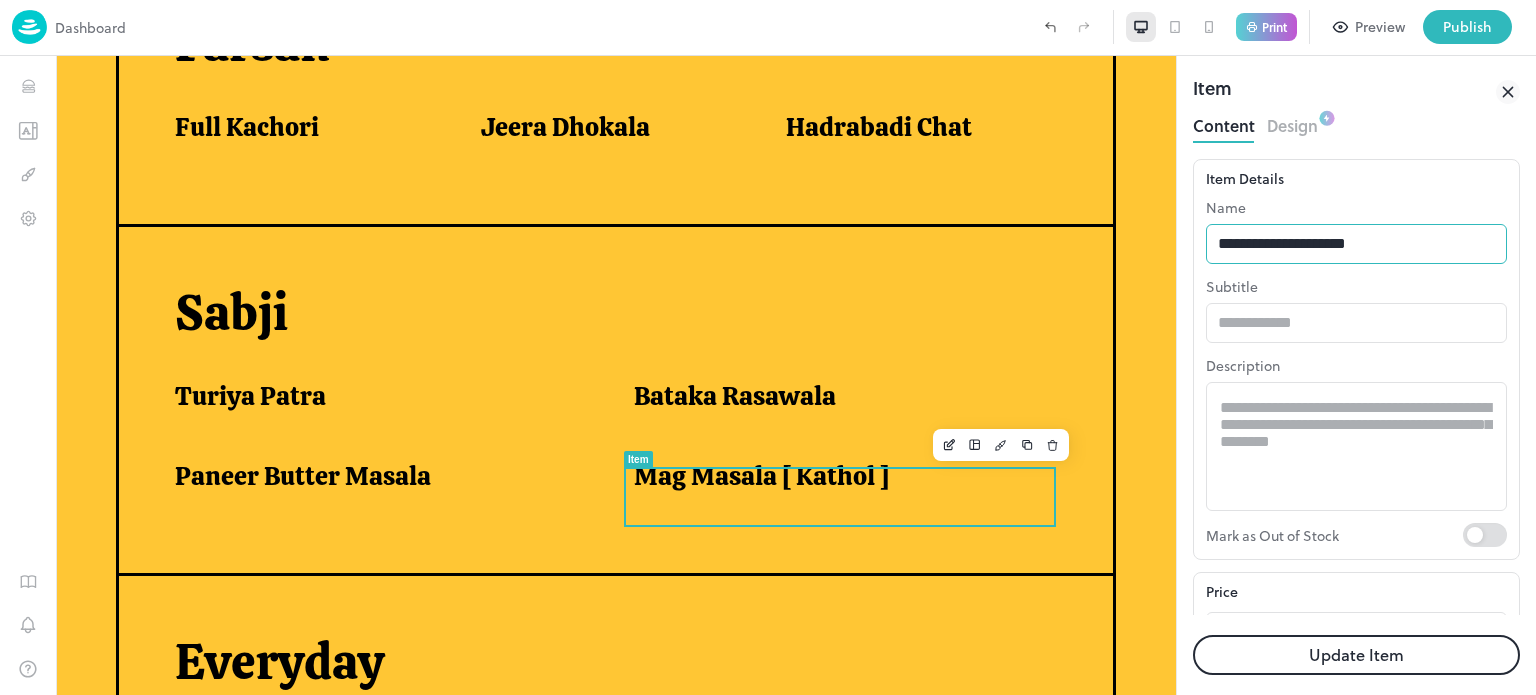 click on "**********" at bounding box center (1356, 244) 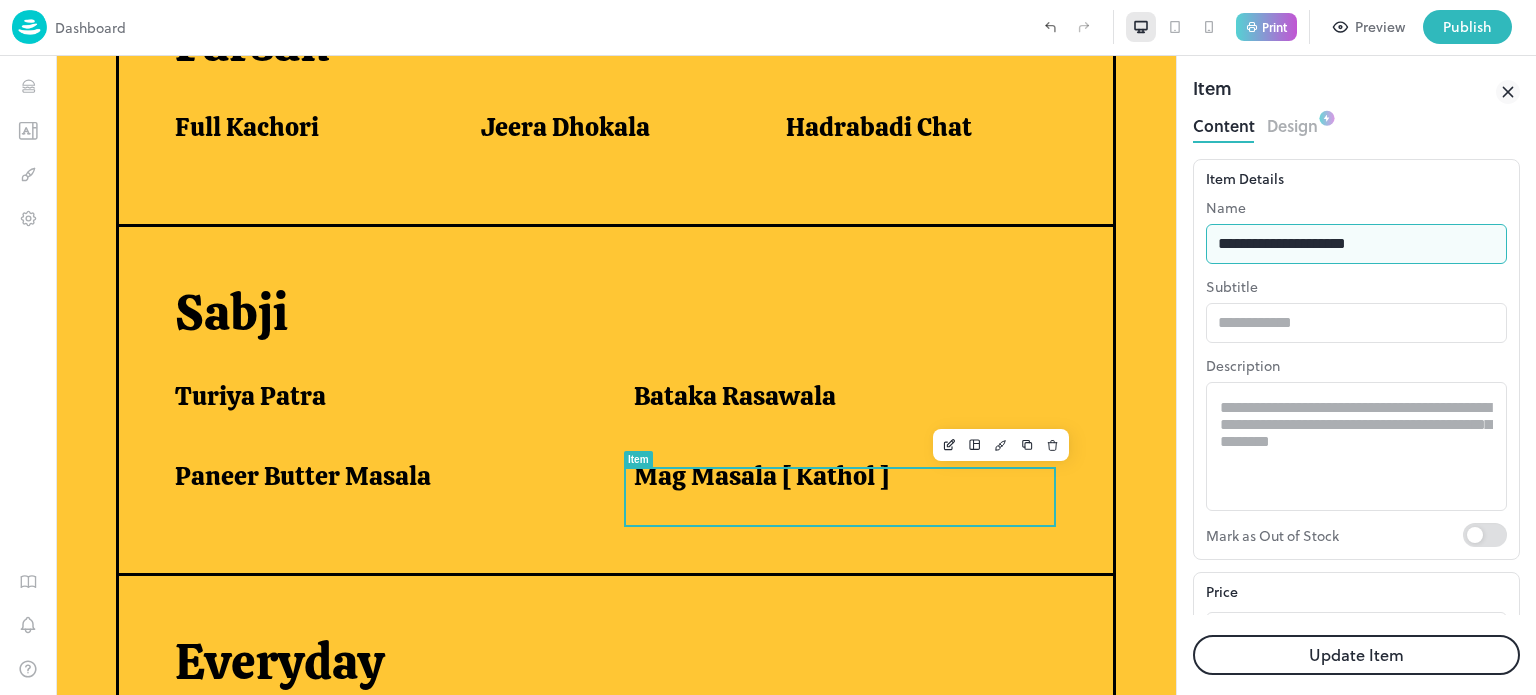 click on "**********" at bounding box center (1356, 244) 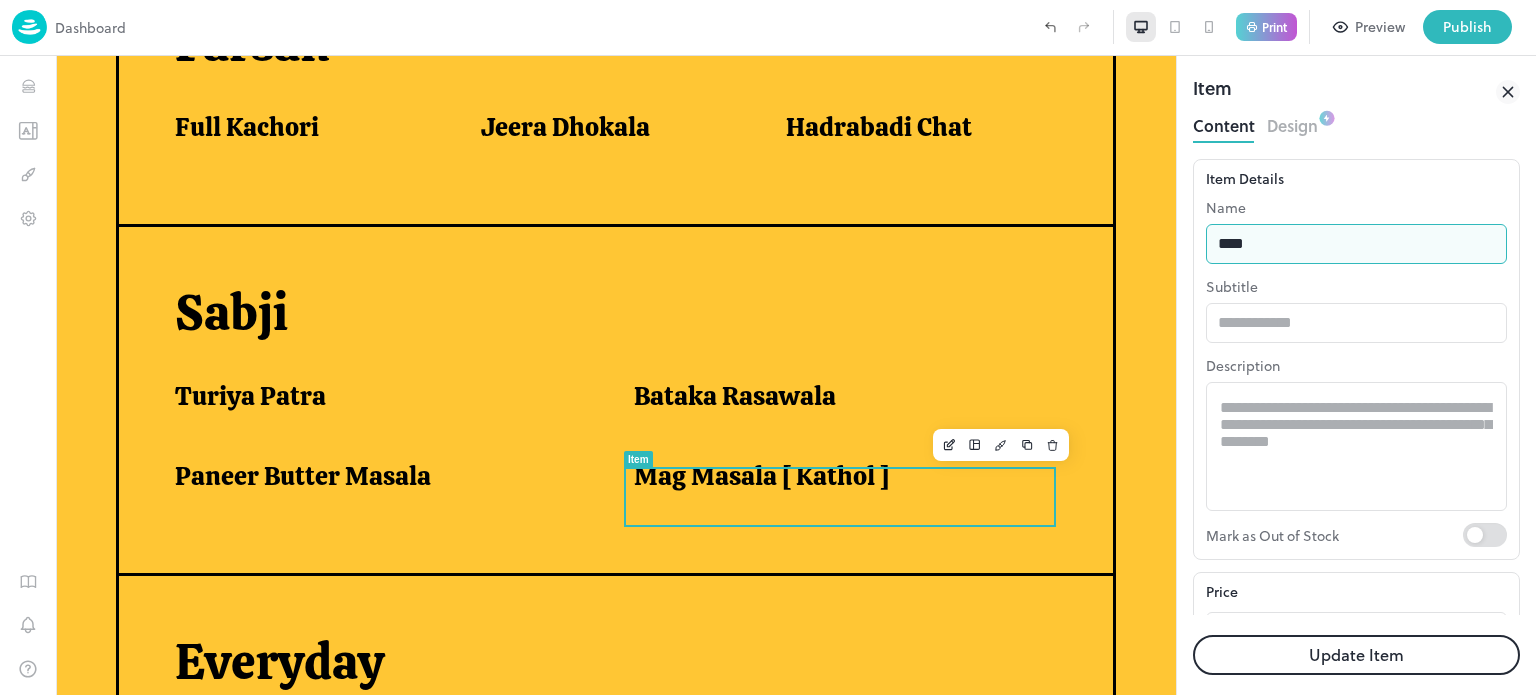 type on "**********" 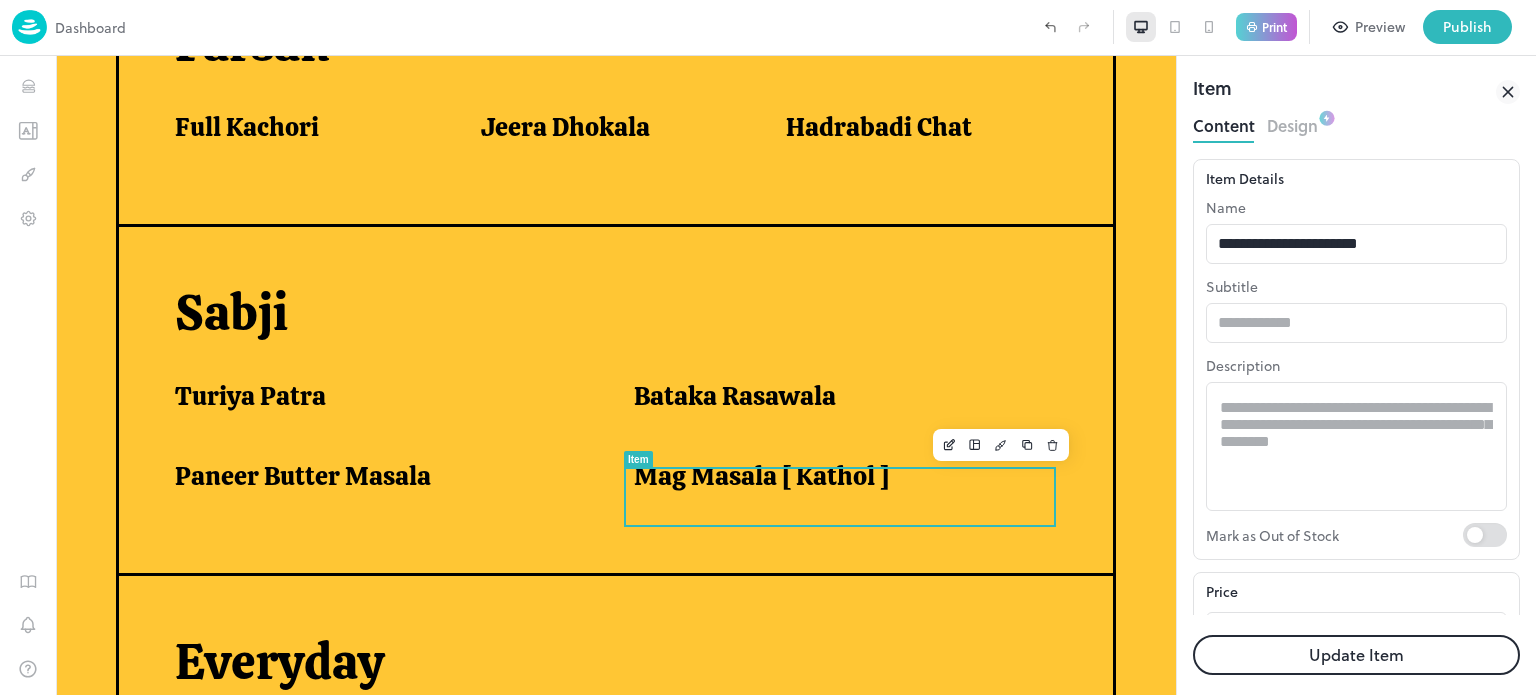 click on "Update Item" at bounding box center [1356, 655] 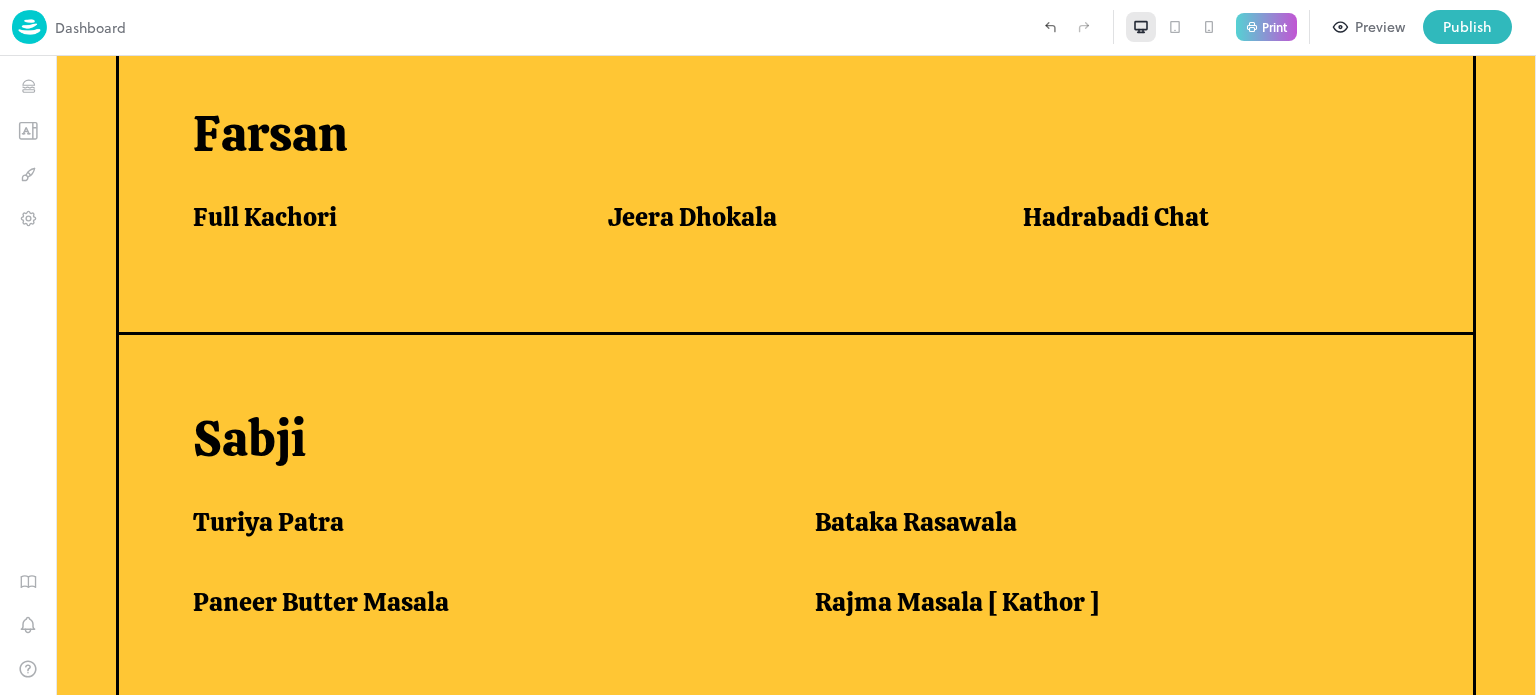 scroll, scrollTop: 1273, scrollLeft: 0, axis: vertical 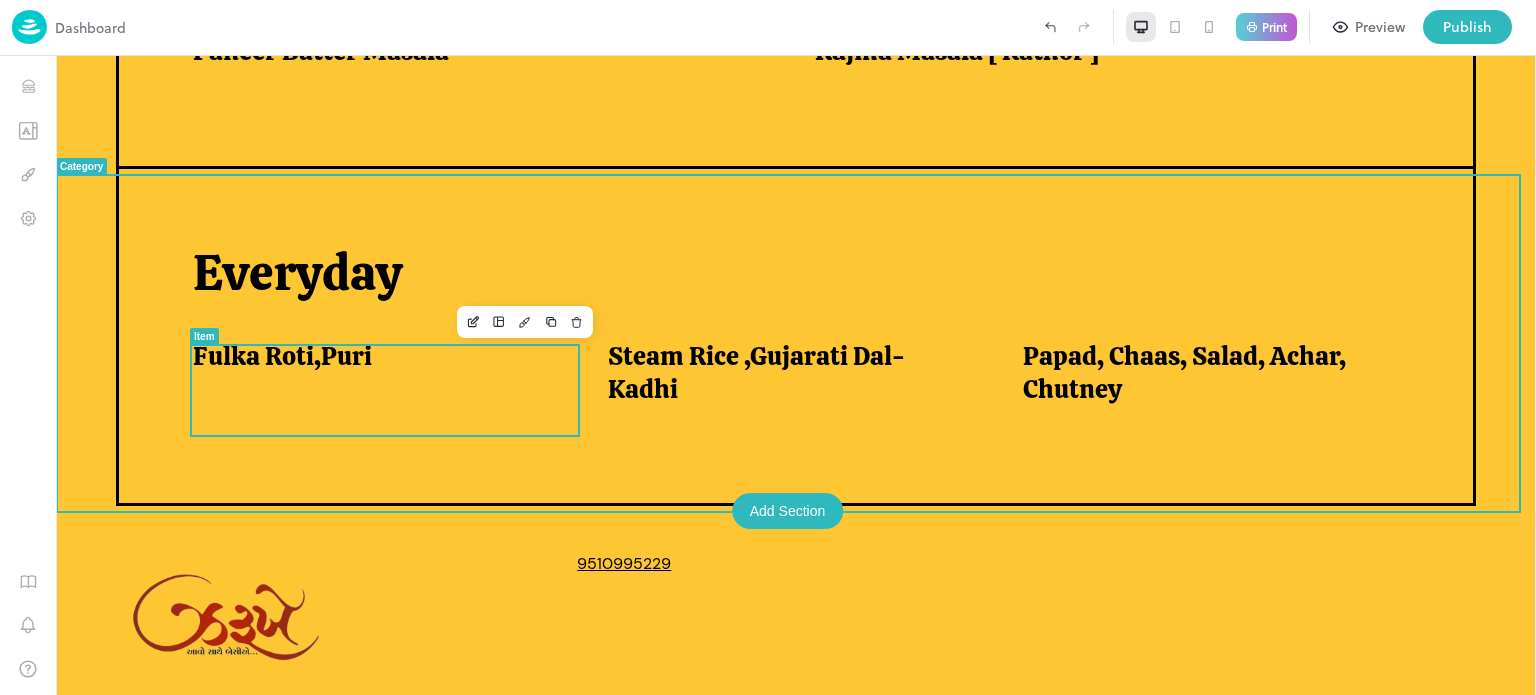 click on "Fulka Roti,Puri" at bounding box center (376, 361) 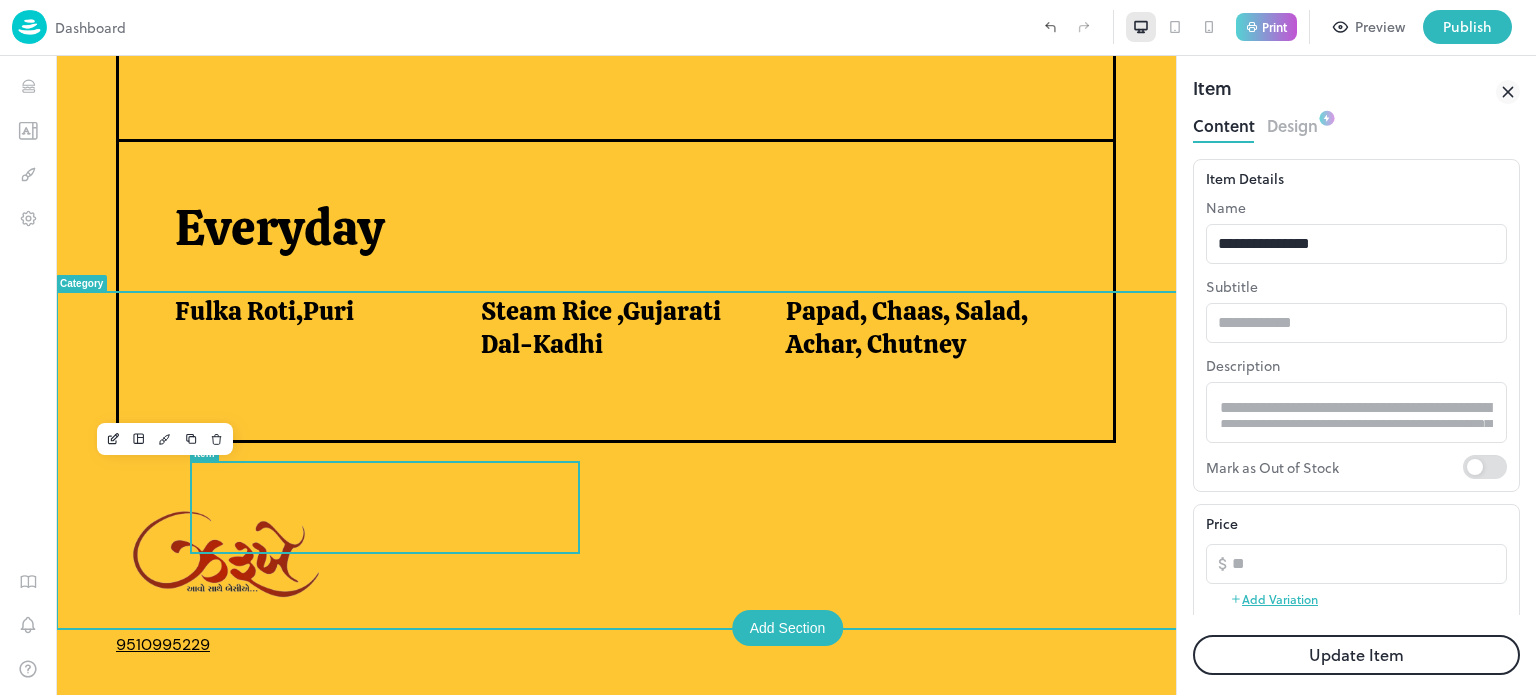 scroll, scrollTop: 1627, scrollLeft: 0, axis: vertical 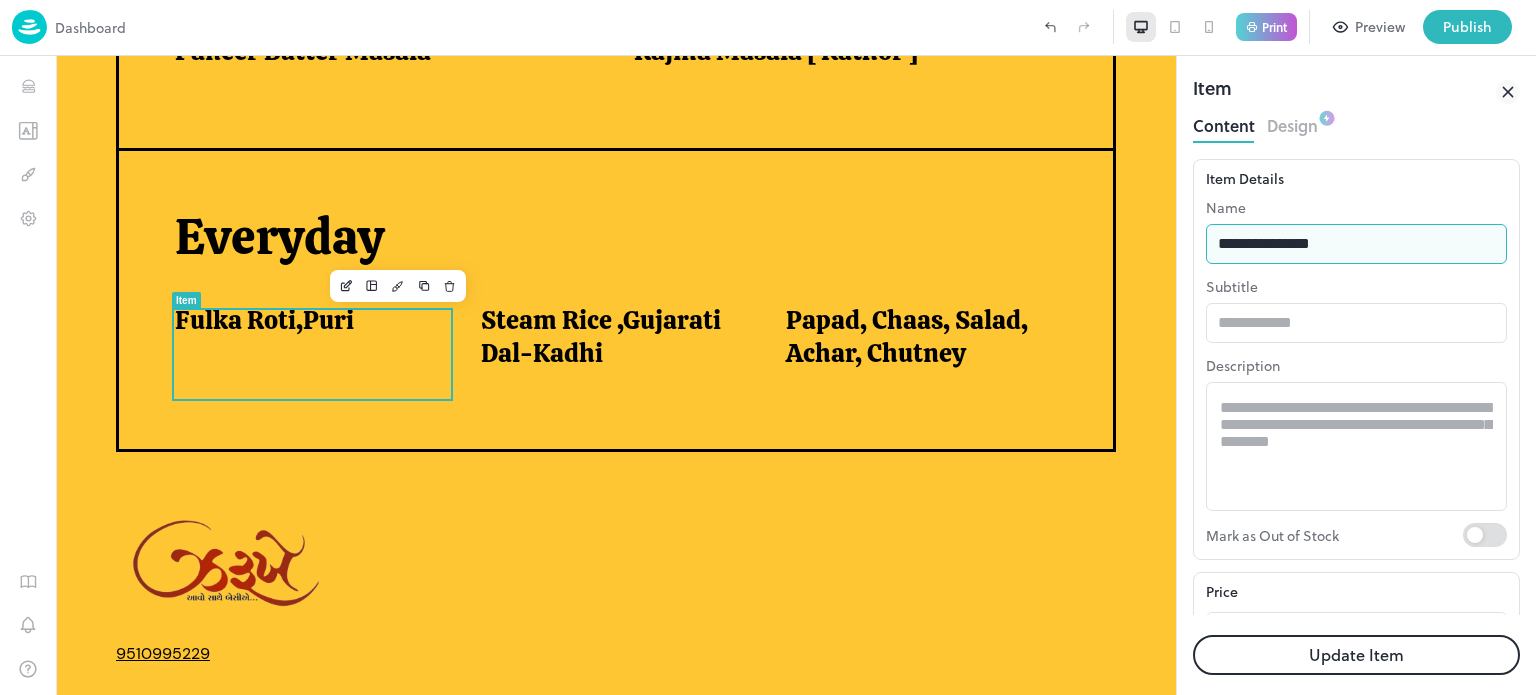 click on "**********" at bounding box center [1356, 244] 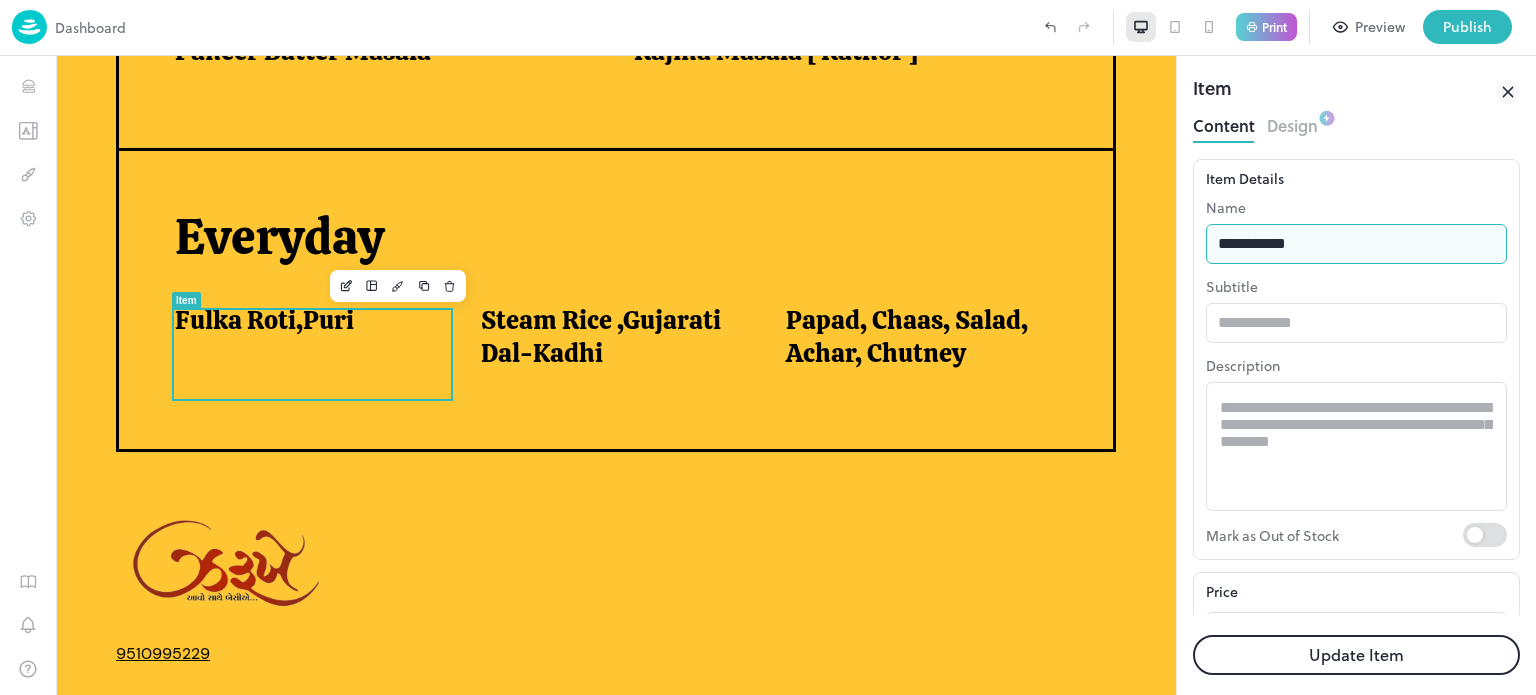type on "**********" 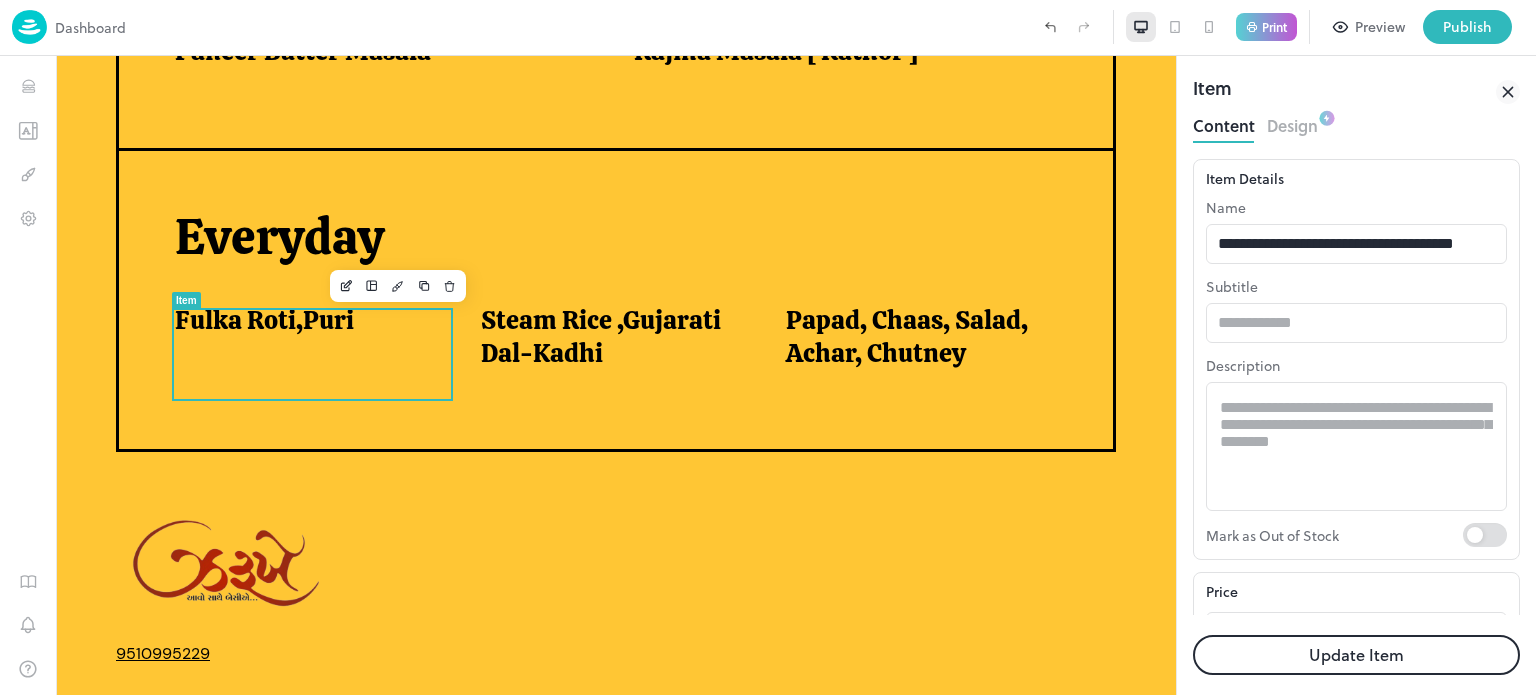 click on "Update Item" at bounding box center (1356, 655) 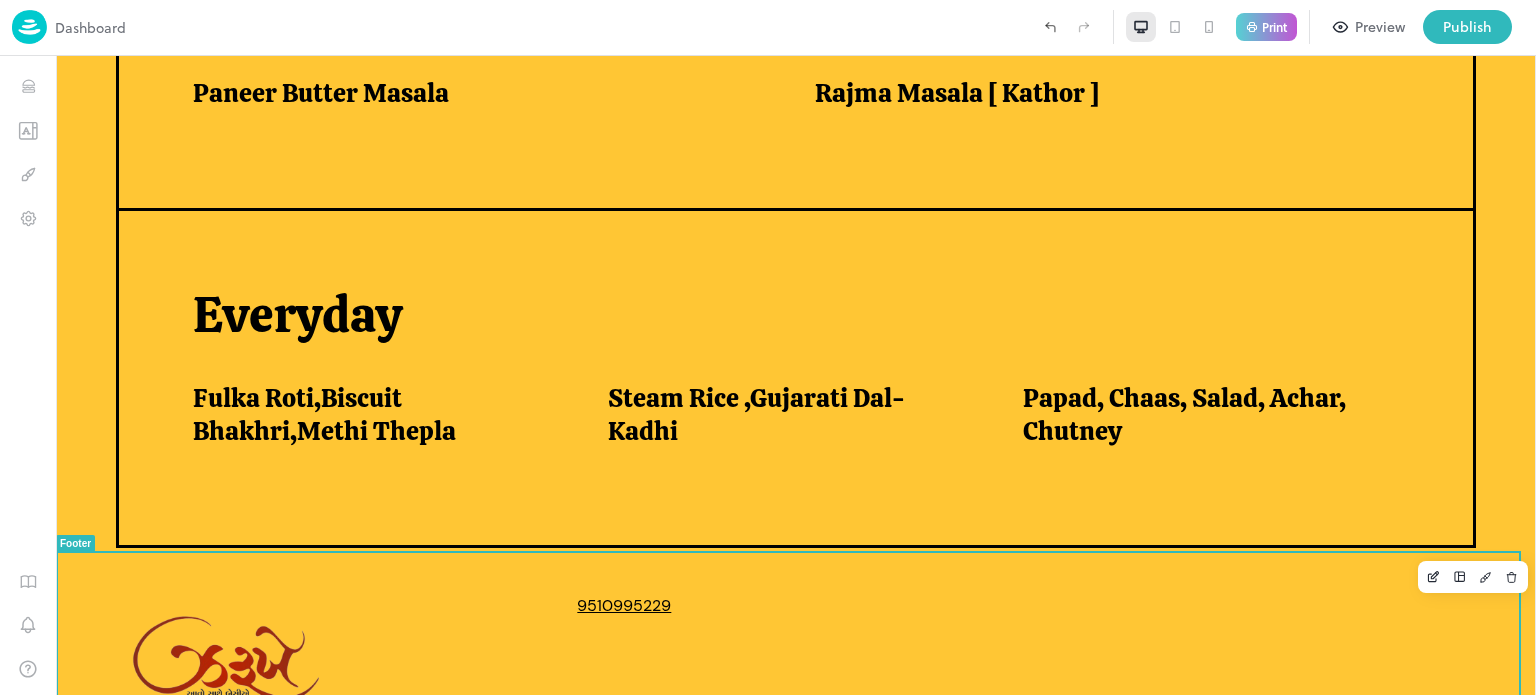 scroll, scrollTop: 1734, scrollLeft: 0, axis: vertical 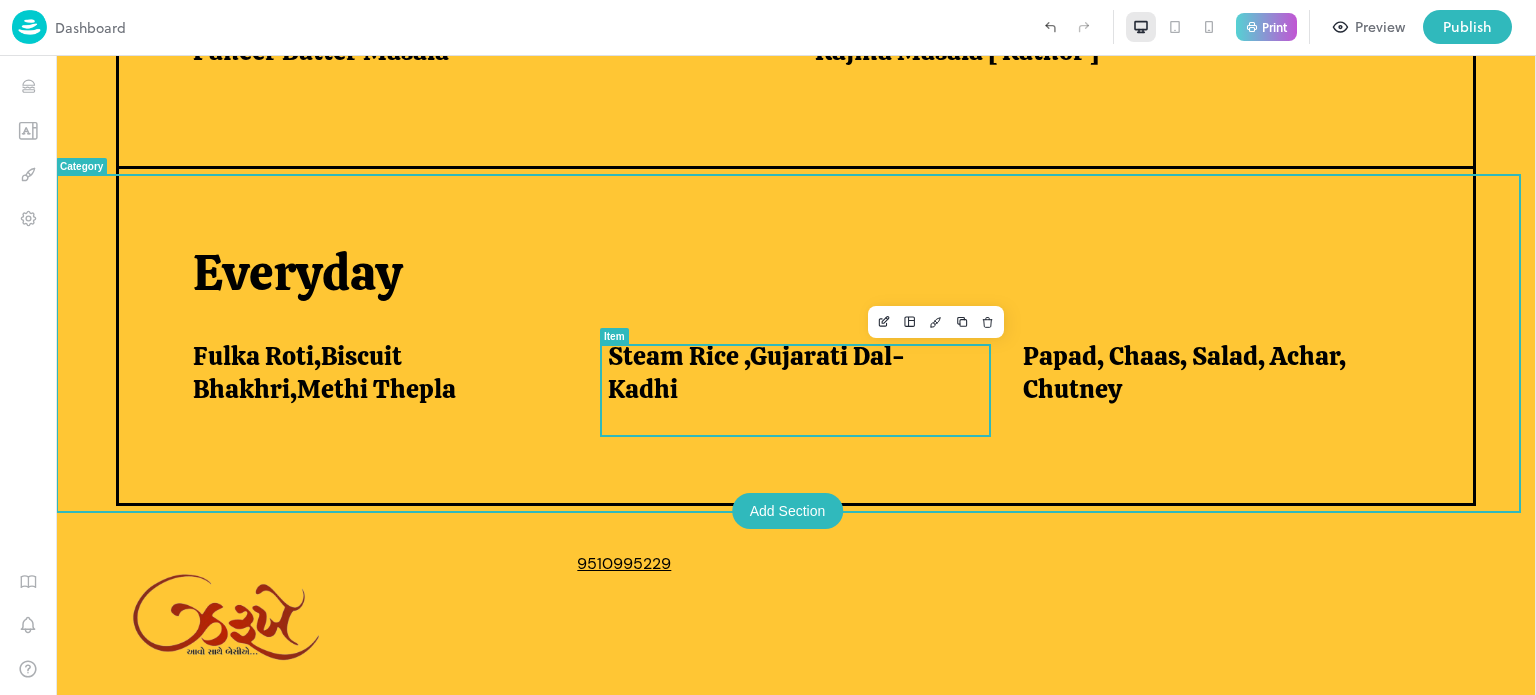 click on "Steam Rice ,Gujarati Dal-Kadhi" at bounding box center (791, 377) 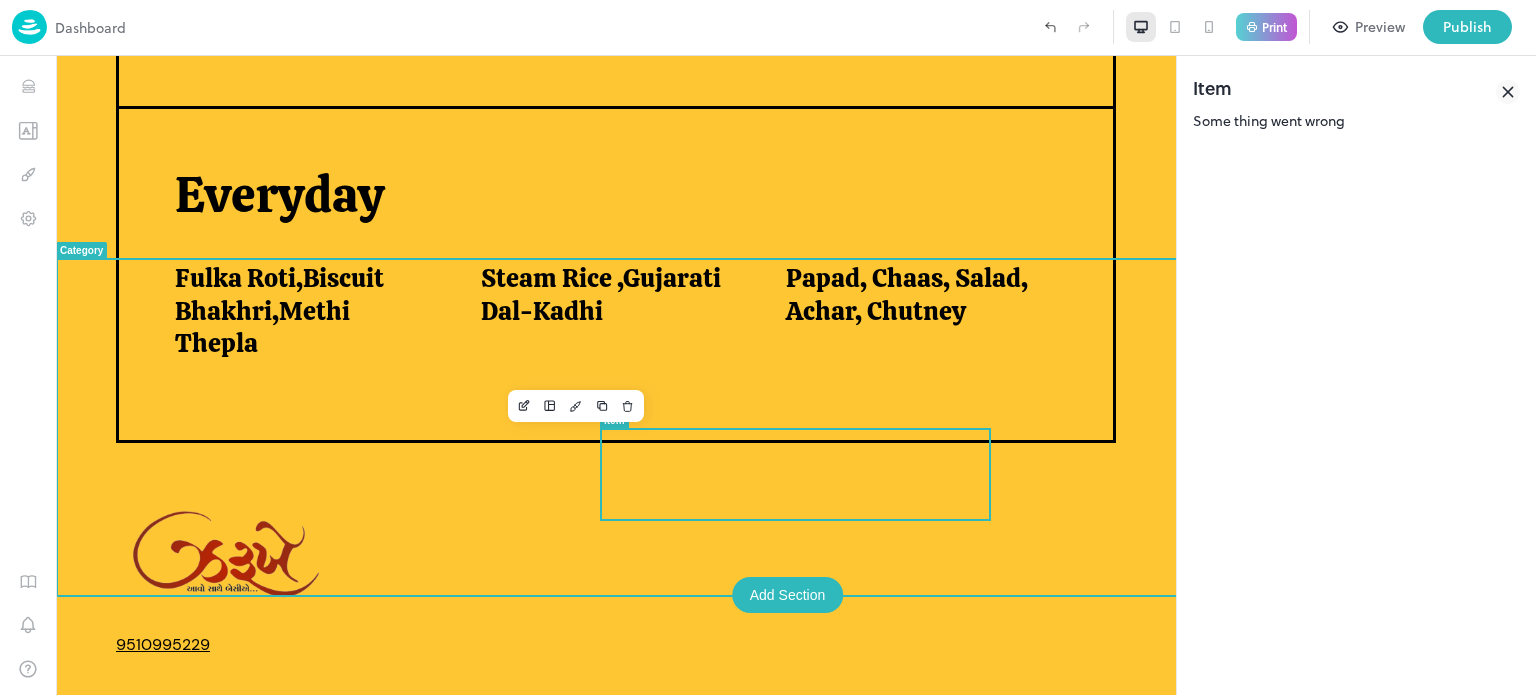 scroll, scrollTop: 1608, scrollLeft: 0, axis: vertical 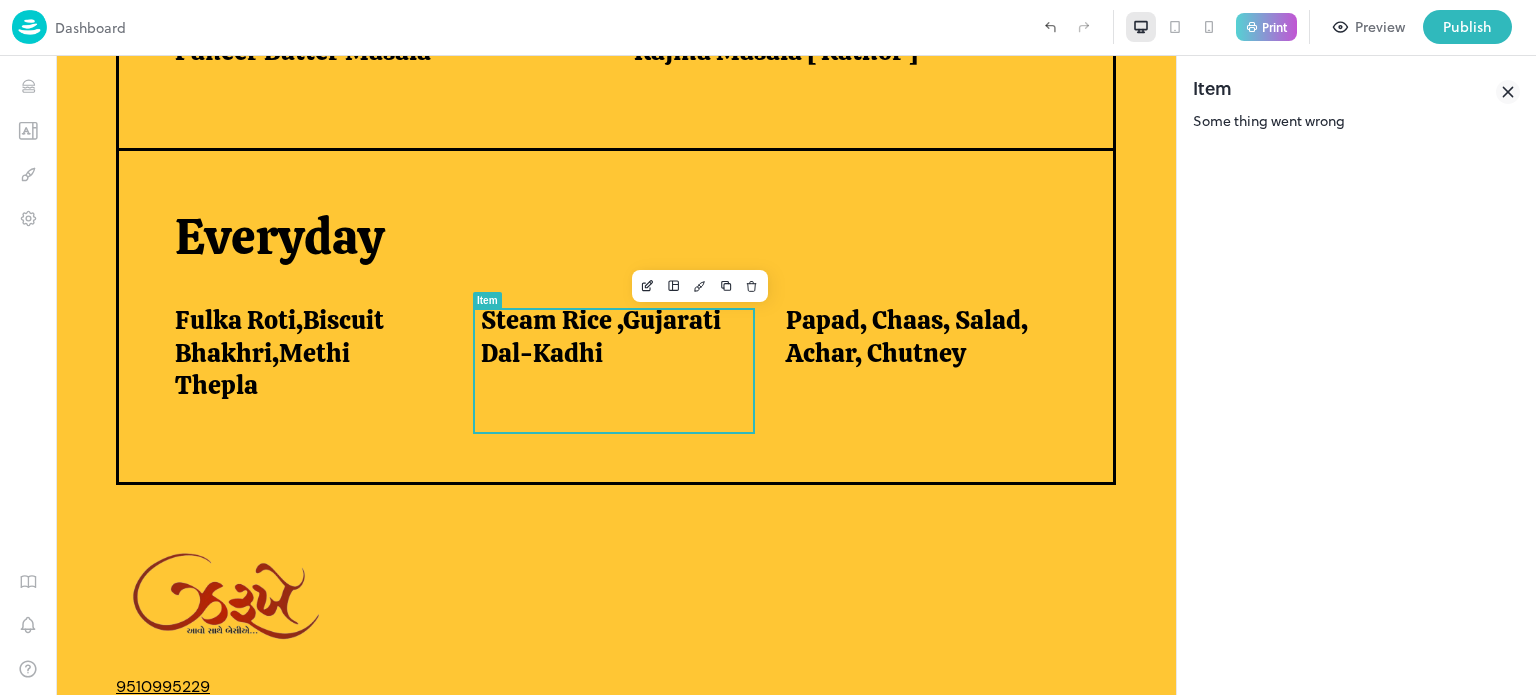 click 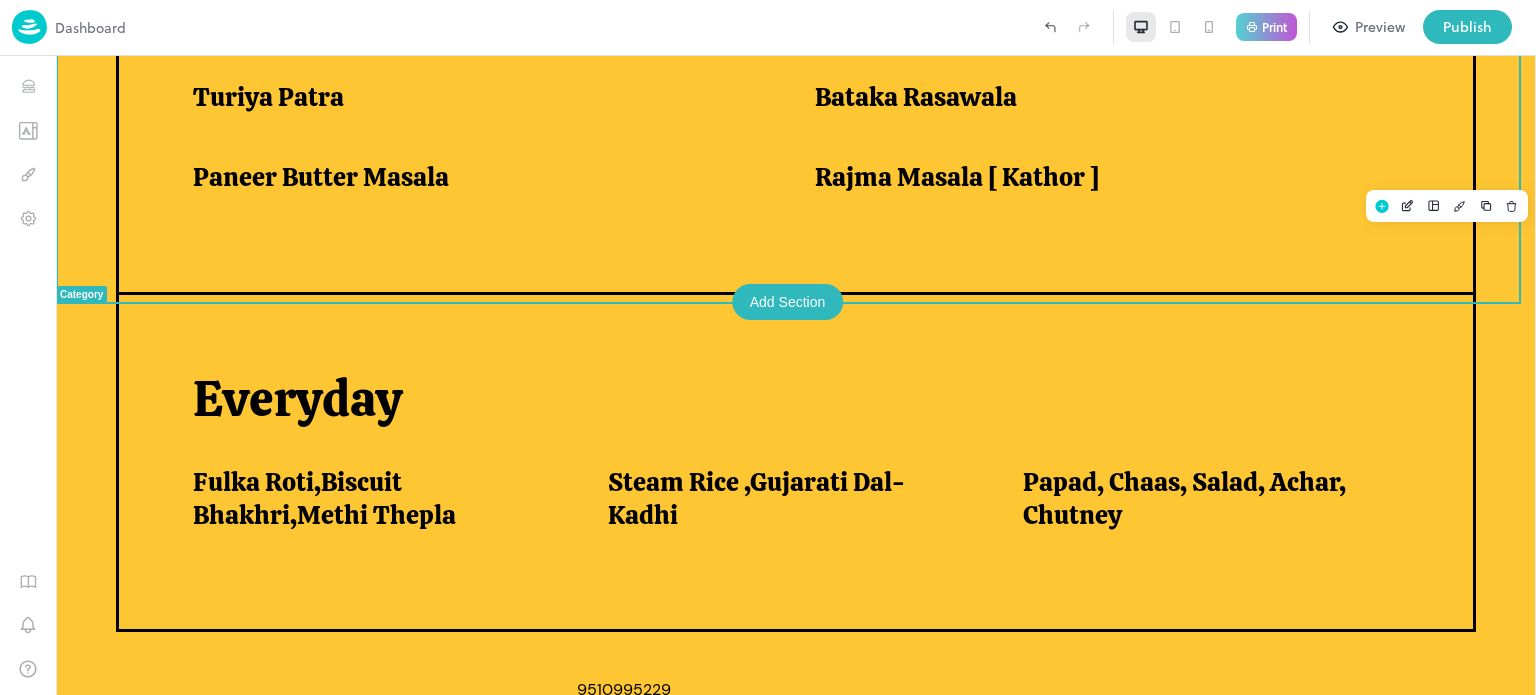 scroll, scrollTop: 1734, scrollLeft: 0, axis: vertical 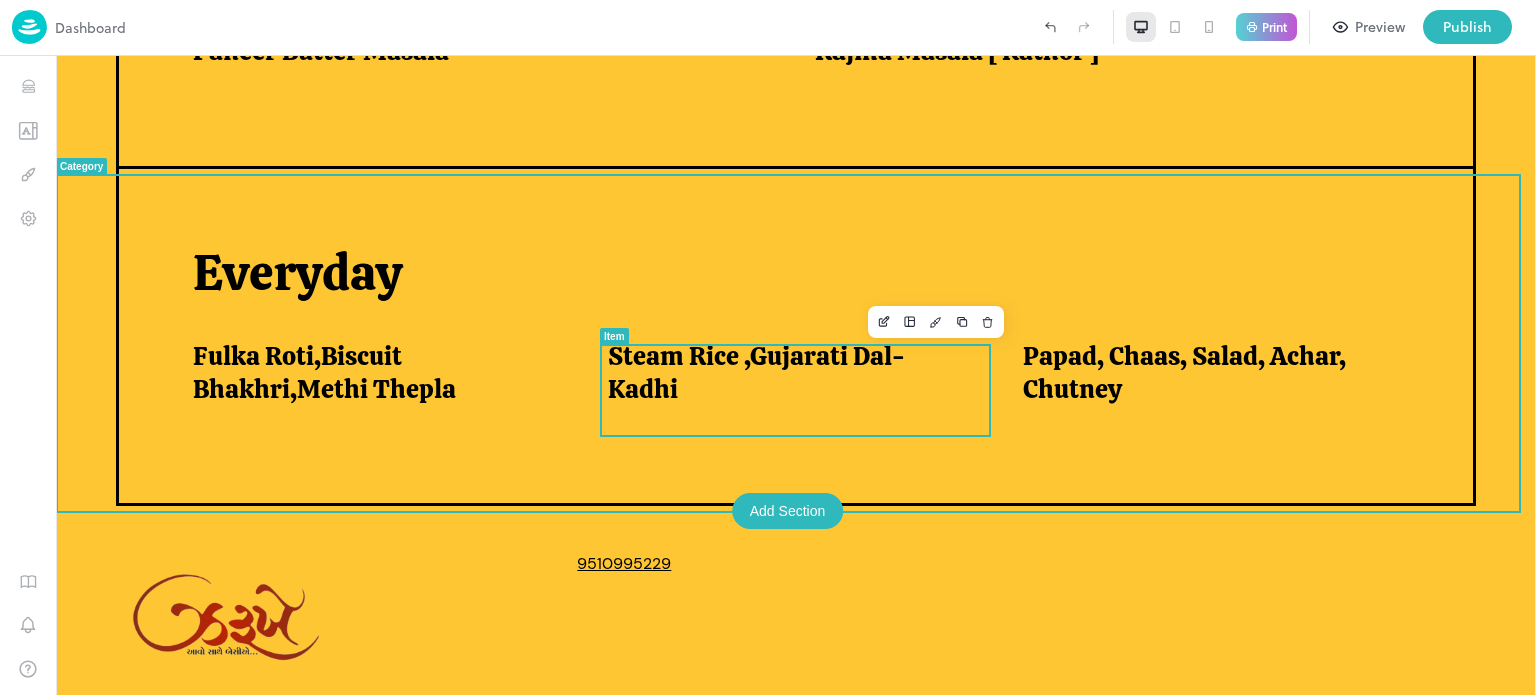 click on "Steam Rice ,Gujarati Dal-Kadhi" at bounding box center [791, 372] 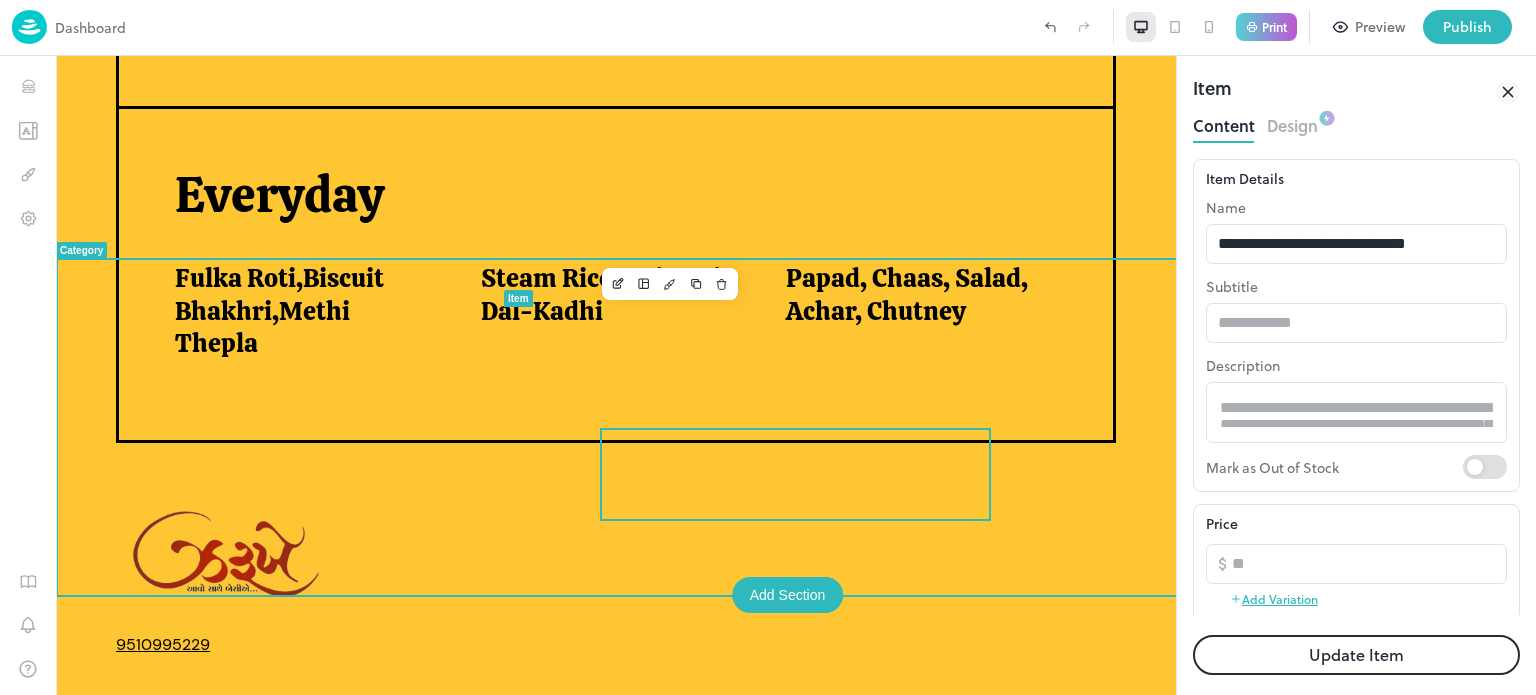 scroll, scrollTop: 0, scrollLeft: 0, axis: both 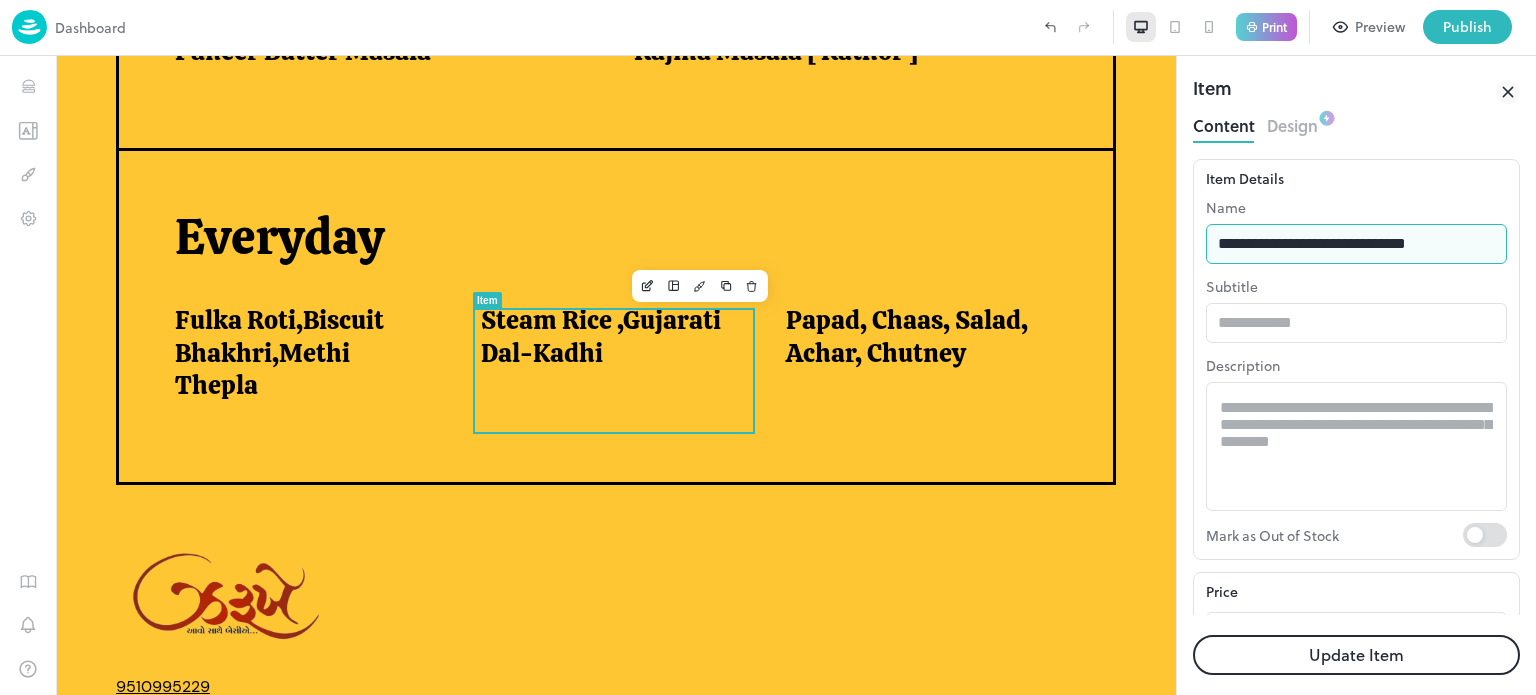 click on "**********" at bounding box center (1356, 244) 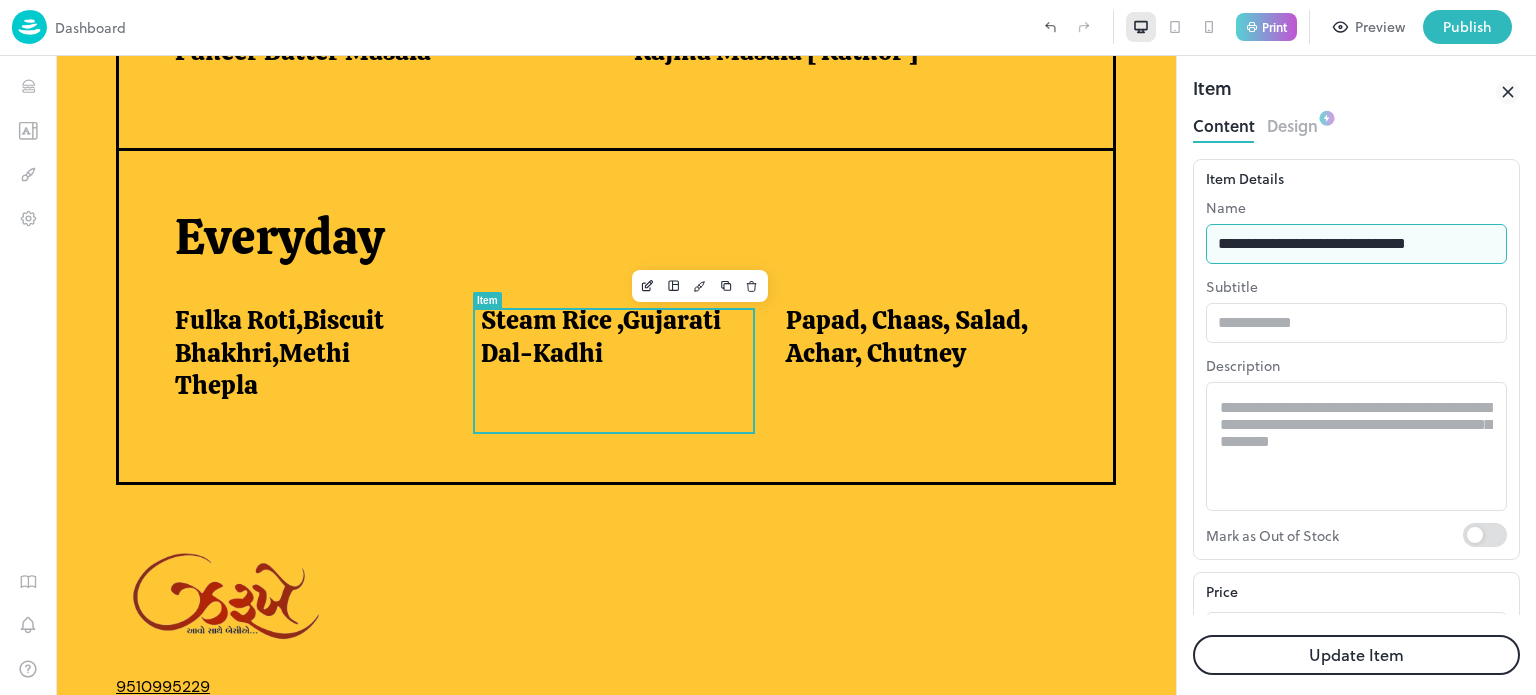 type on "**********" 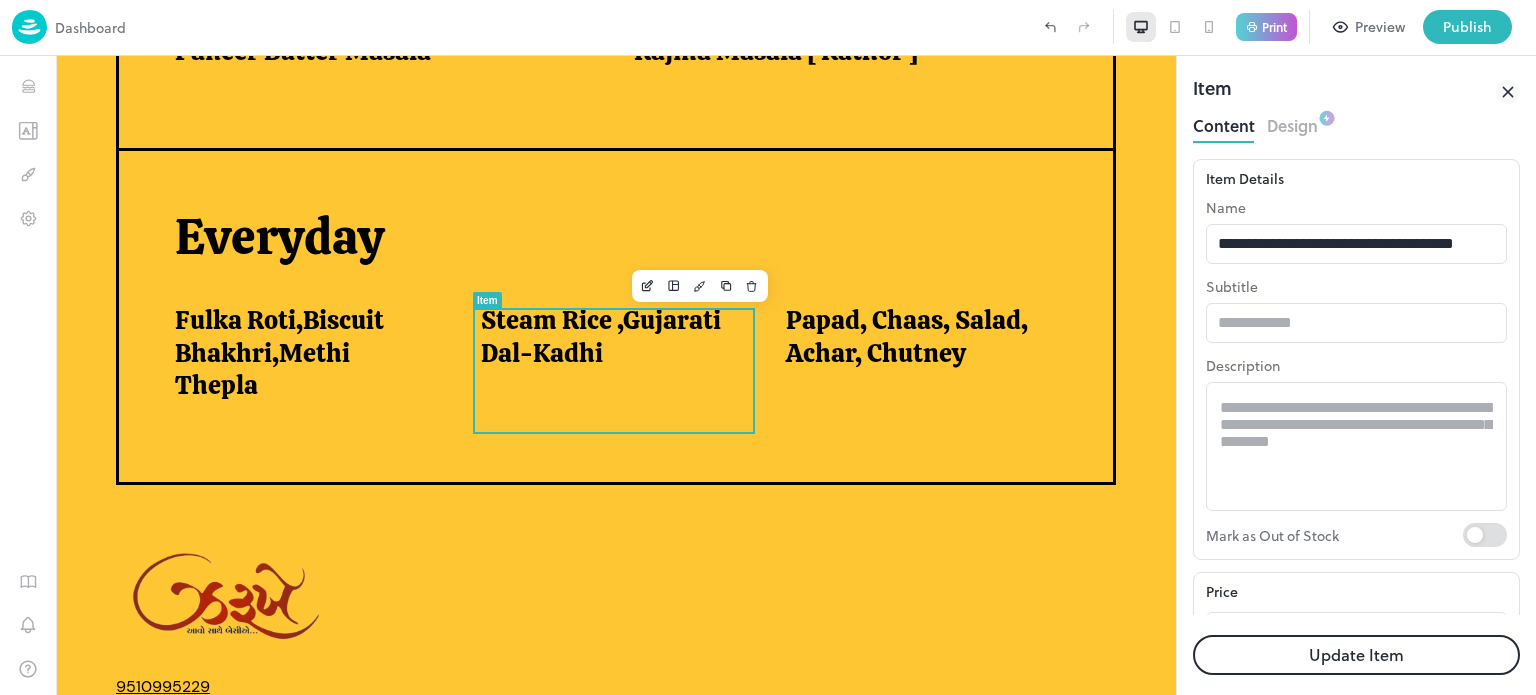 click on "Update Item" at bounding box center [1356, 655] 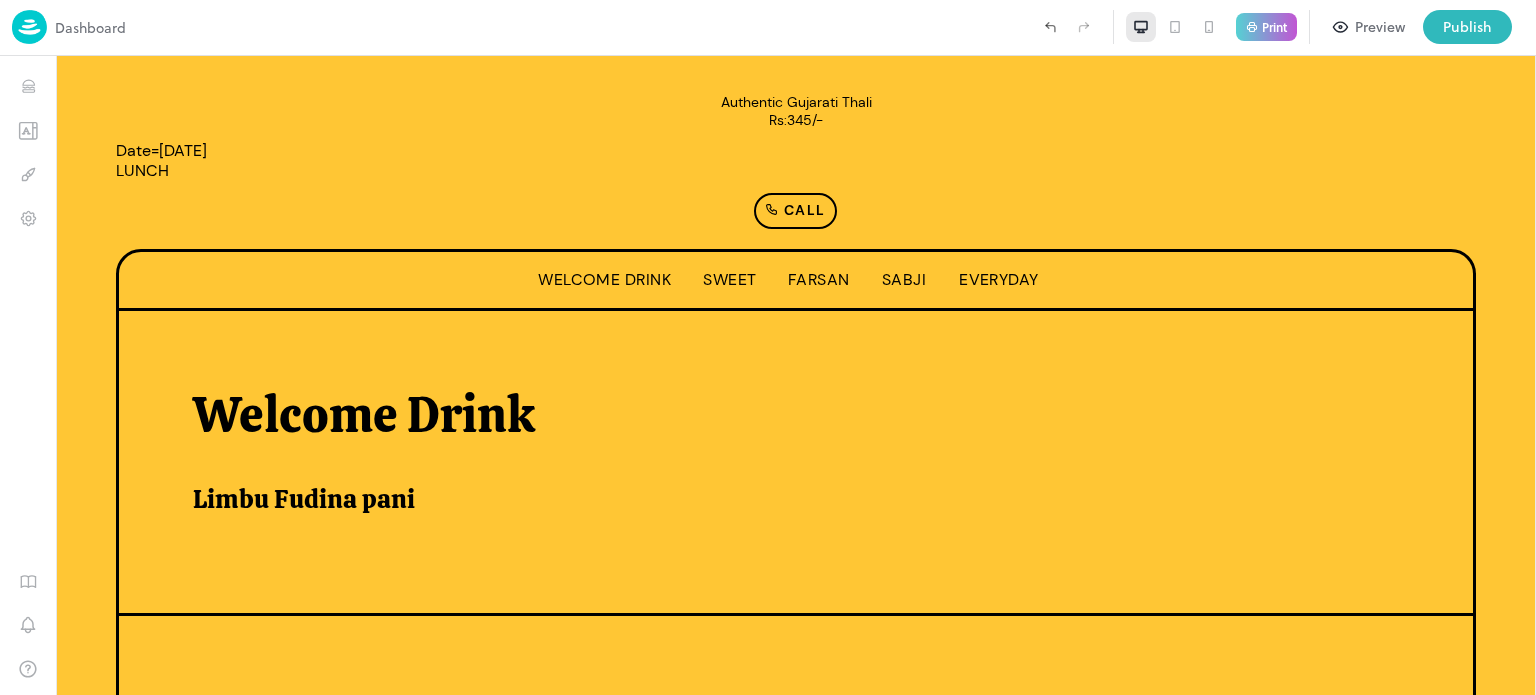 scroll, scrollTop: 233, scrollLeft: 0, axis: vertical 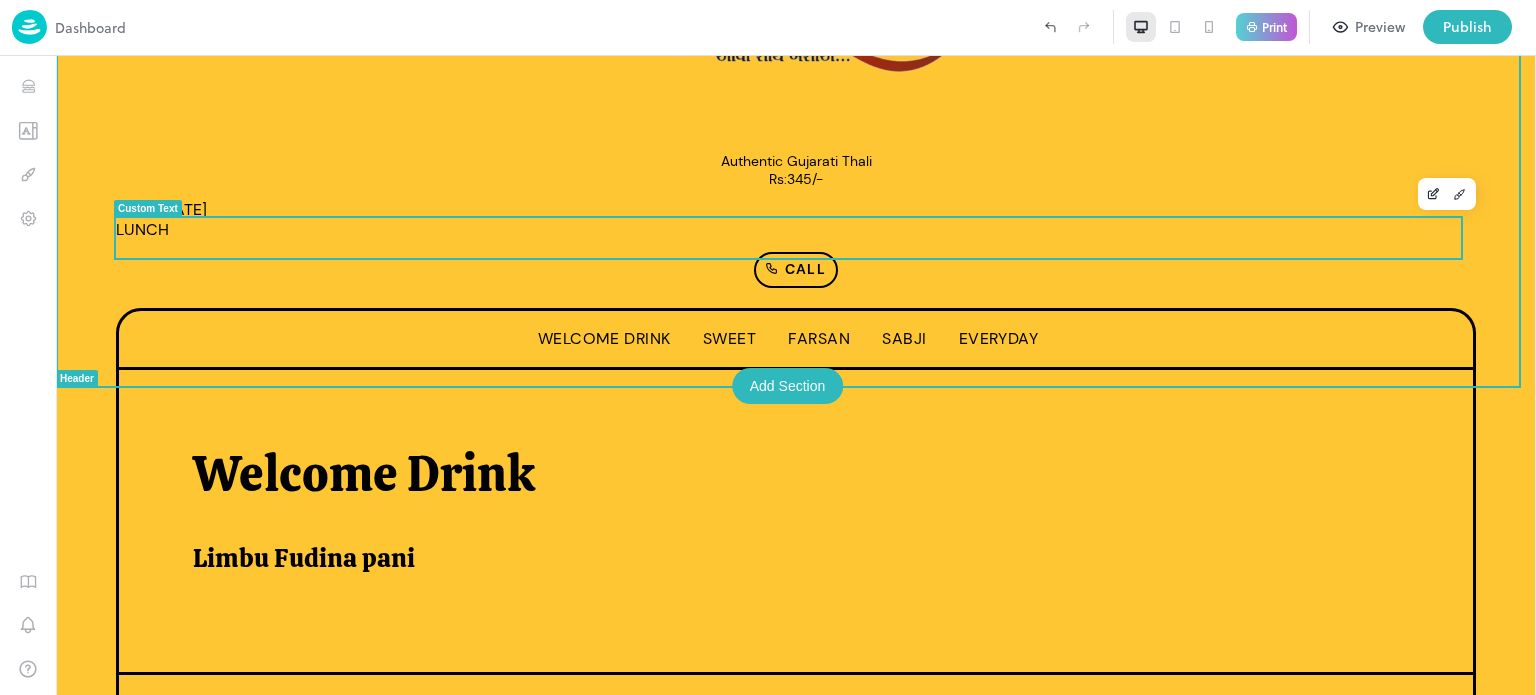 click on "Date=[DATE]
LUNCH" at bounding box center [161, 219] 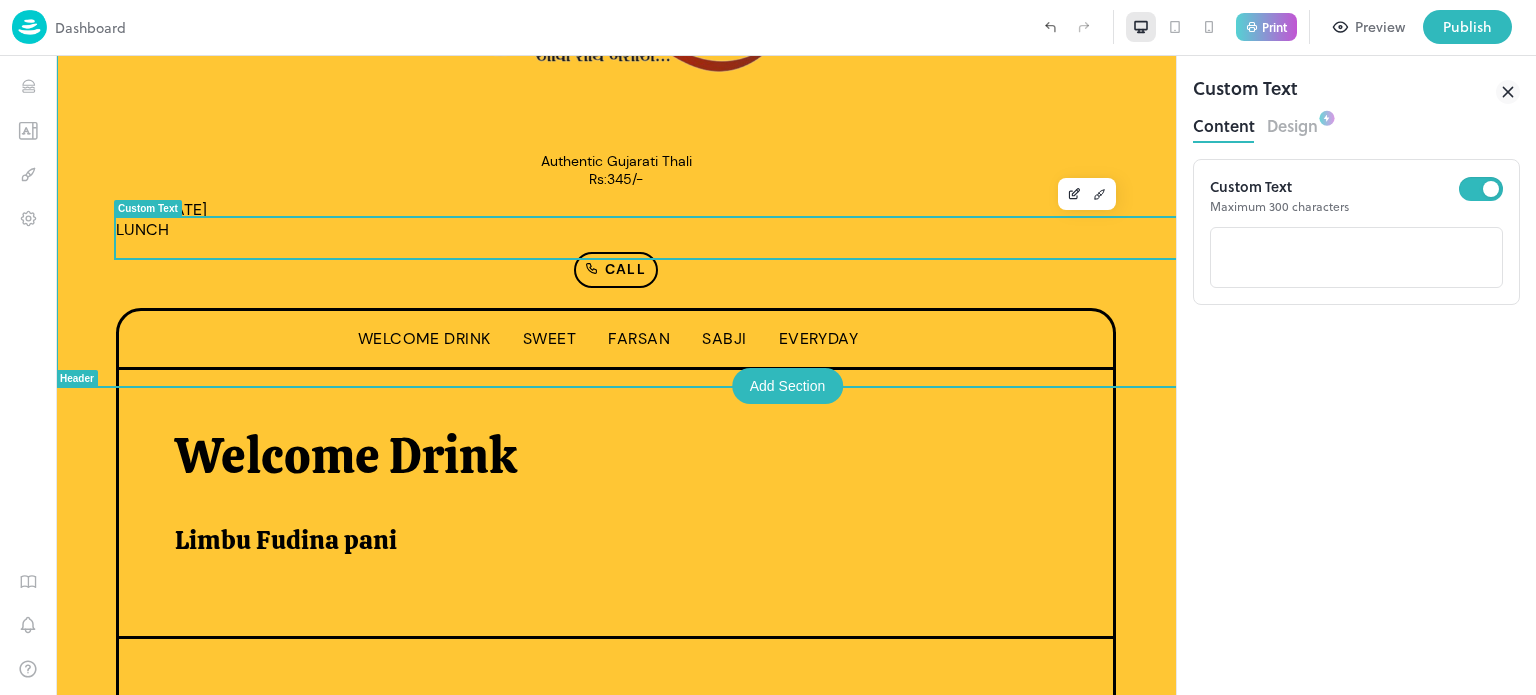 scroll, scrollTop: 0, scrollLeft: 0, axis: both 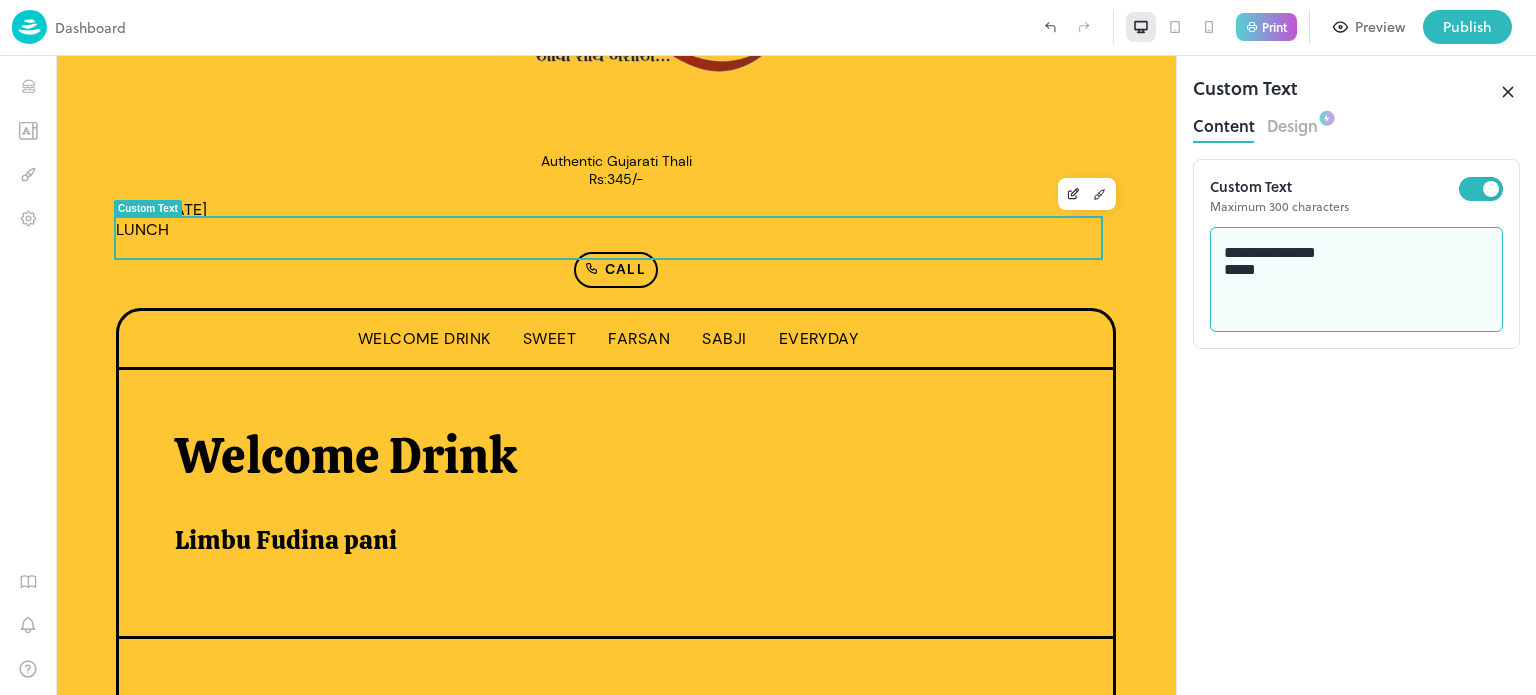 click on "**********" at bounding box center [1357, 280] 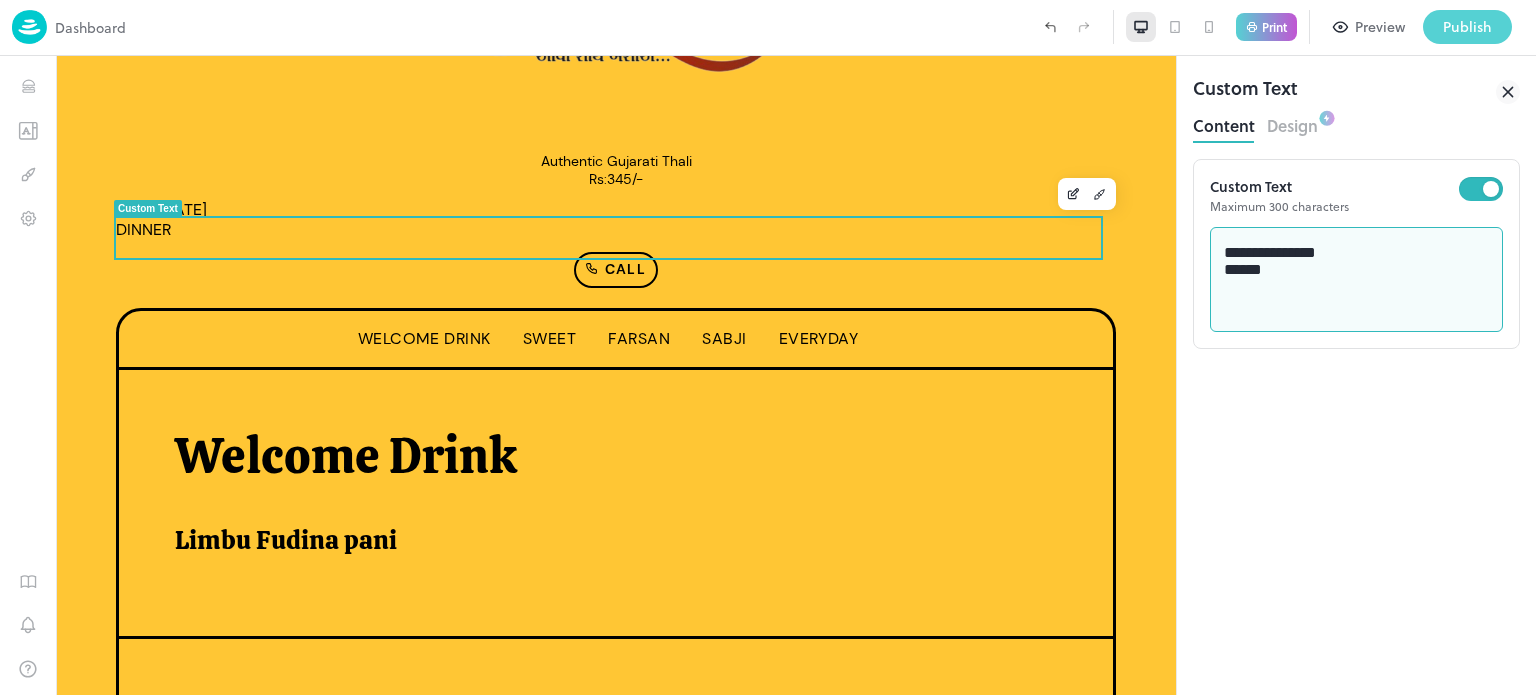 type on "**********" 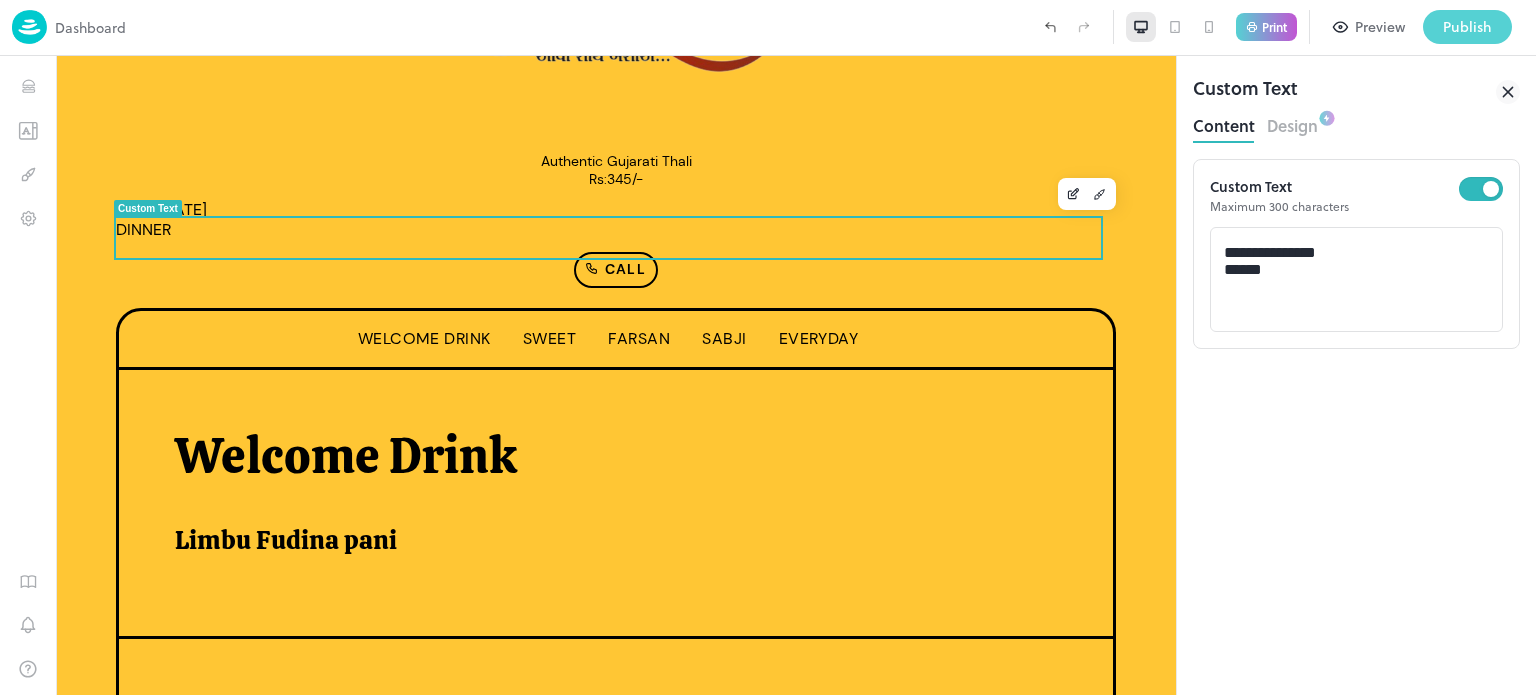 click on "Publish" at bounding box center (1467, 27) 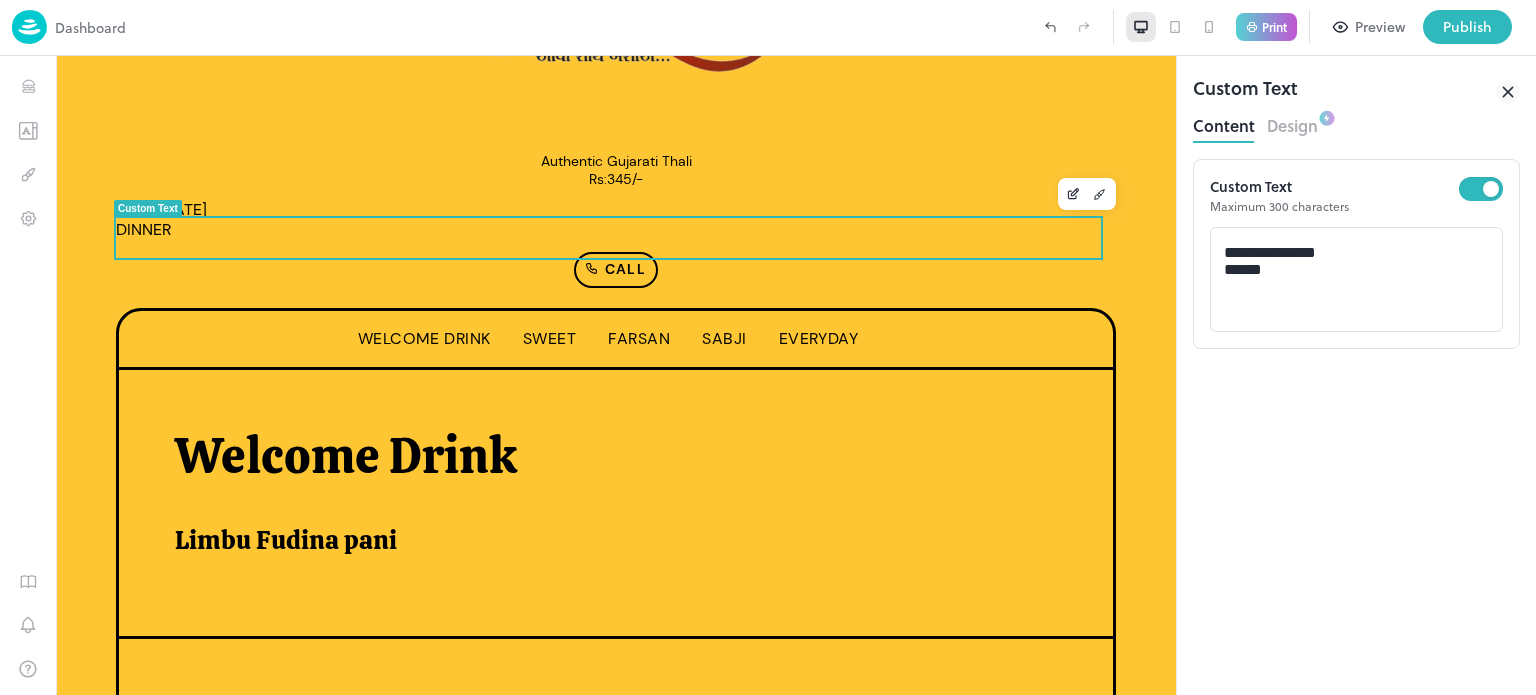click at bounding box center [768, 695] 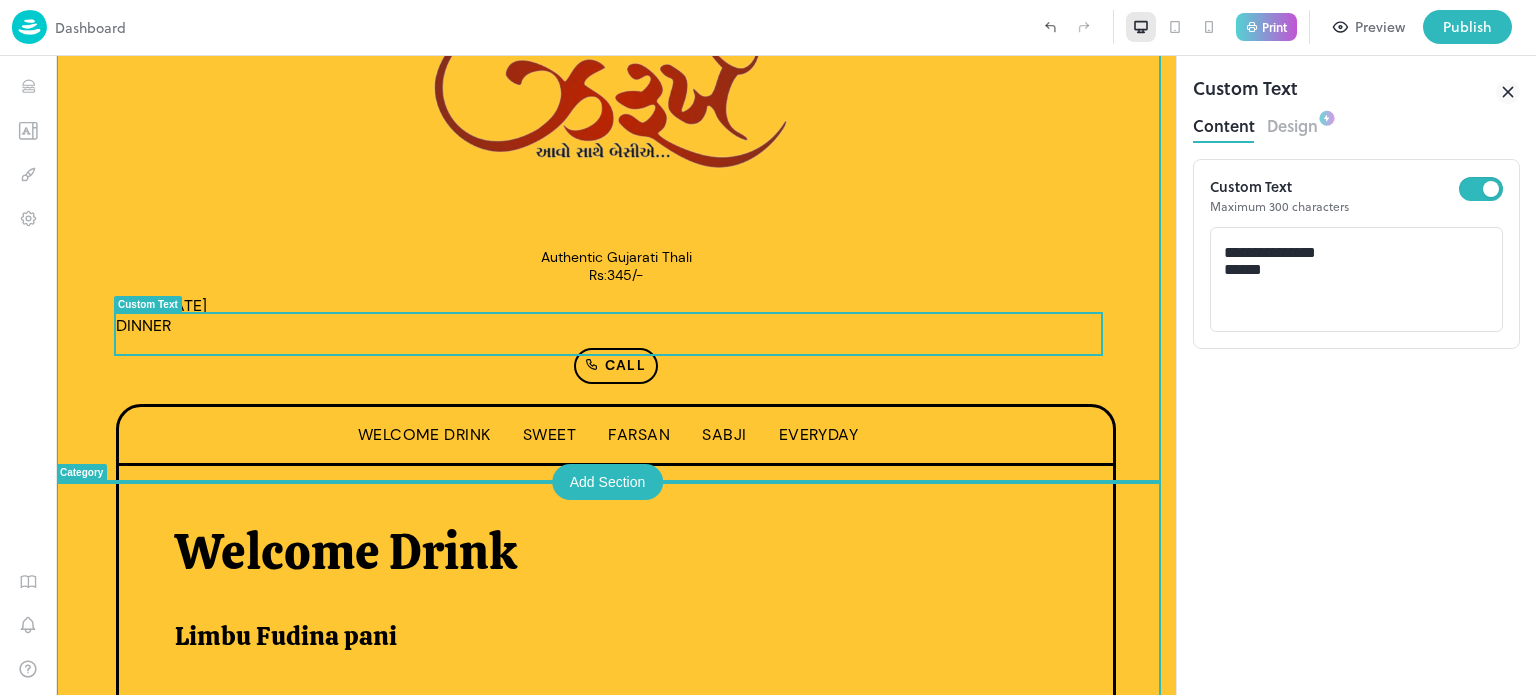 scroll, scrollTop: 0, scrollLeft: 0, axis: both 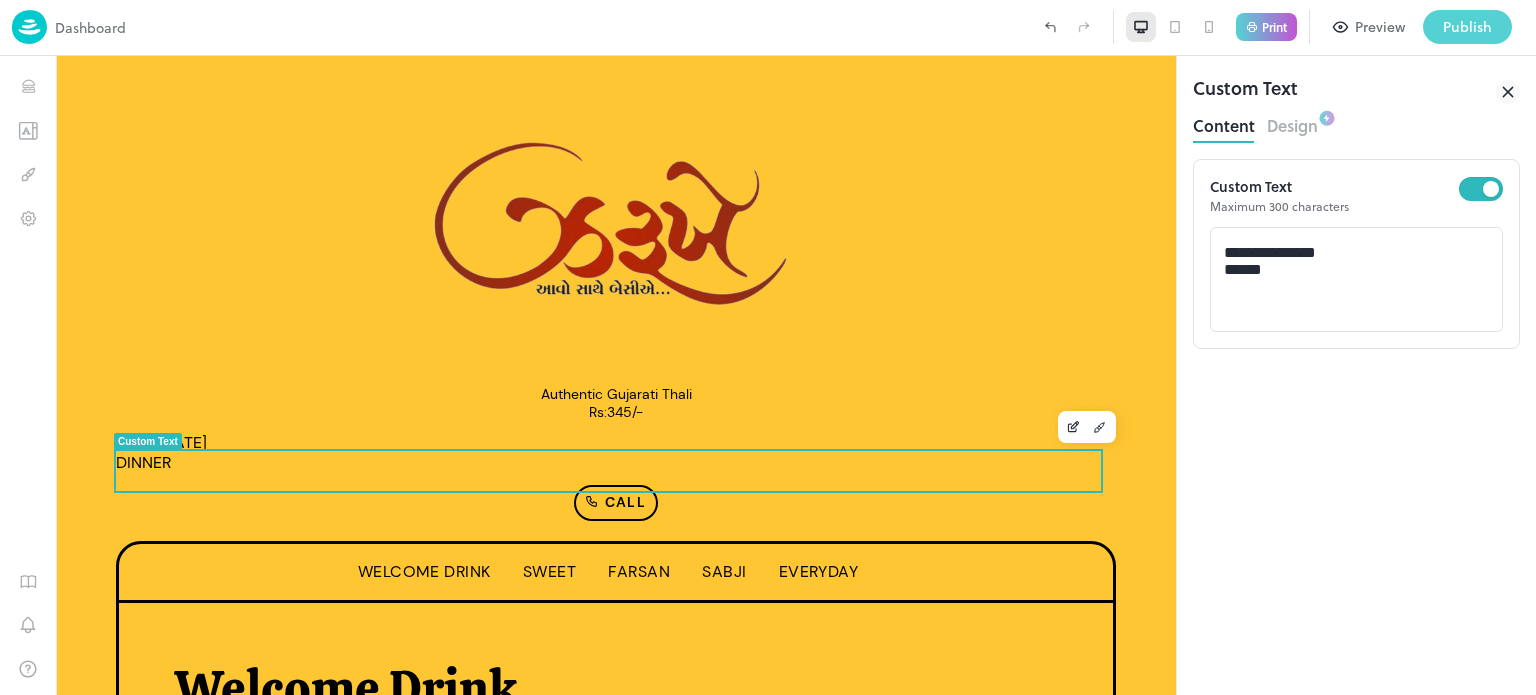 click on "Publish" at bounding box center (1467, 27) 